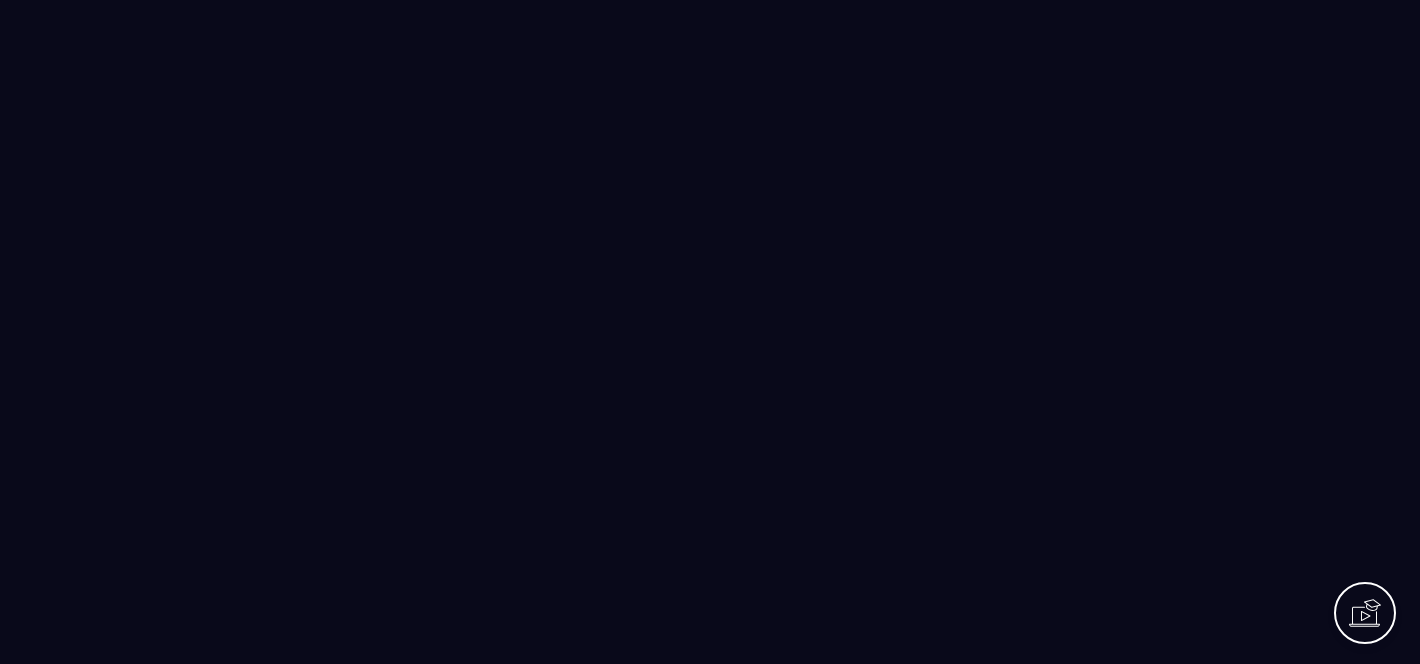 scroll, scrollTop: 0, scrollLeft: 0, axis: both 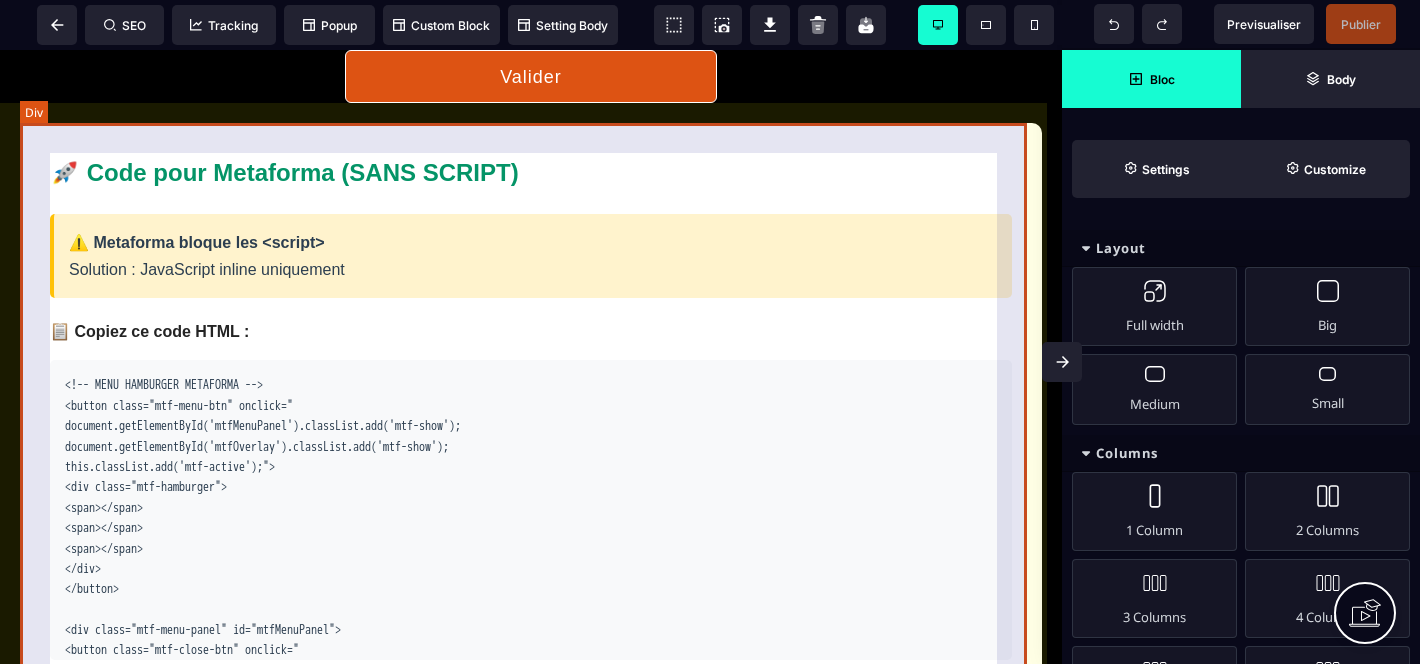 click on "🚀 Code pour Metaforma (SANS SCRIPT) ⚠️ Metaforma bloque les <script>
Solution : JavaScript inline uniquement
📋 Copiez ce code HTML :
<!-- MENU HAMBURGER METAFORMA -->
<button class="mtf-menu-btn" onclick="
document.getElementById('mtfMenuPanel').classList.add('mtf-show');
document.getElementById('mtfOverlay').classList.add('mtf-show');
this.classList.add('mtf-active');">
<div class="mtf-hamburger">
<span></span>
<span></span>
<span></span>
</div>
</button>
<div class="mtf-menu-panel" id="mtfMenuPanel">
<button class="mtf-close-btn" onclick="
document.getElementById('mtfMenuPanel').classList.remove('mtf-show');
document.getElementById('mtfOverlay').classList.remove('mtf-show');
document.querySelector('.mtf-menu-btn').classList.remove('mtf-active');">×</button>
<a href="#accueil" onclick="
document.getElementById('mtfMenuPanel').classList.remove('mtf-show');
<a href="#coaching" onclick="
</div>" at bounding box center (531, 513) 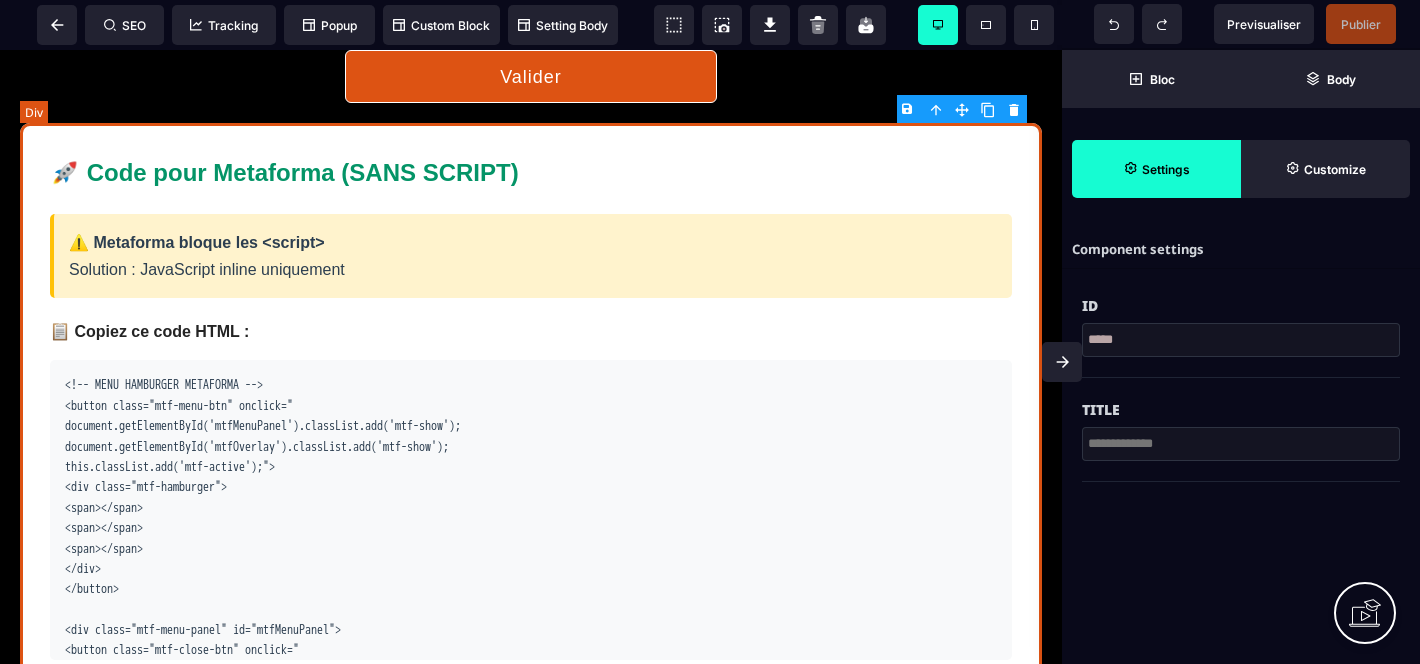 click on "🚀 Code pour Metaforma (SANS SCRIPT) ⚠️ Metaforma bloque les <script>
Solution : JavaScript inline uniquement
📋 Copiez ce code HTML :
<!-- MENU HAMBURGER METAFORMA -->
<button class="mtf-menu-btn" onclick="
document.getElementById('mtfMenuPanel').classList.add('mtf-show');
document.getElementById('mtfOverlay').classList.add('mtf-show');
this.classList.add('mtf-active');">
<div class="mtf-hamburger">
<span></span>
<span></span>
<span></span>
</div>
</button>
<div class="mtf-menu-panel" id="mtfMenuPanel">
<button class="mtf-close-btn" onclick="
document.getElementById('mtfMenuPanel').classList.remove('mtf-show');
document.getElementById('mtfOverlay').classList.remove('mtf-show');
document.querySelector('.mtf-menu-btn').classList.remove('mtf-active');">×</button>
<a href="#accueil" onclick="
document.getElementById('mtfMenuPanel').classList.remove('mtf-show');
<a href="#coaching" onclick="
</div>" at bounding box center (531, 513) 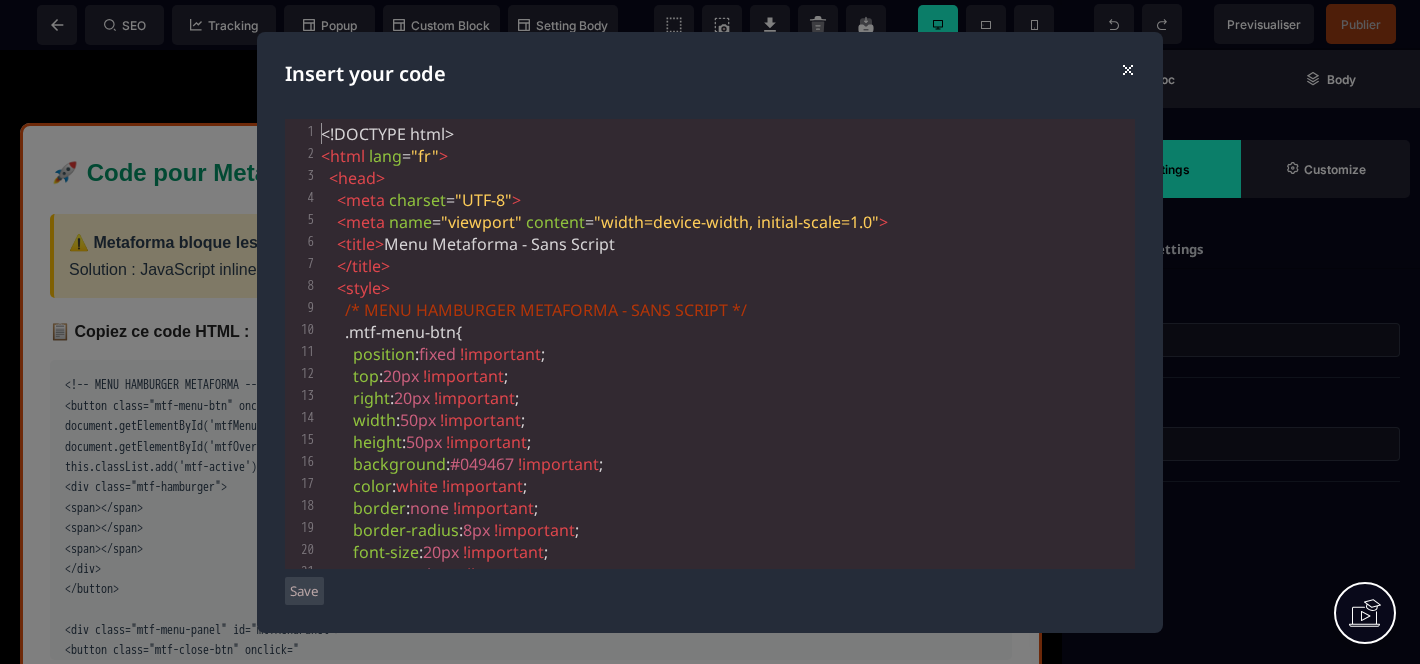 click on ""viewport"" at bounding box center [481, 222] 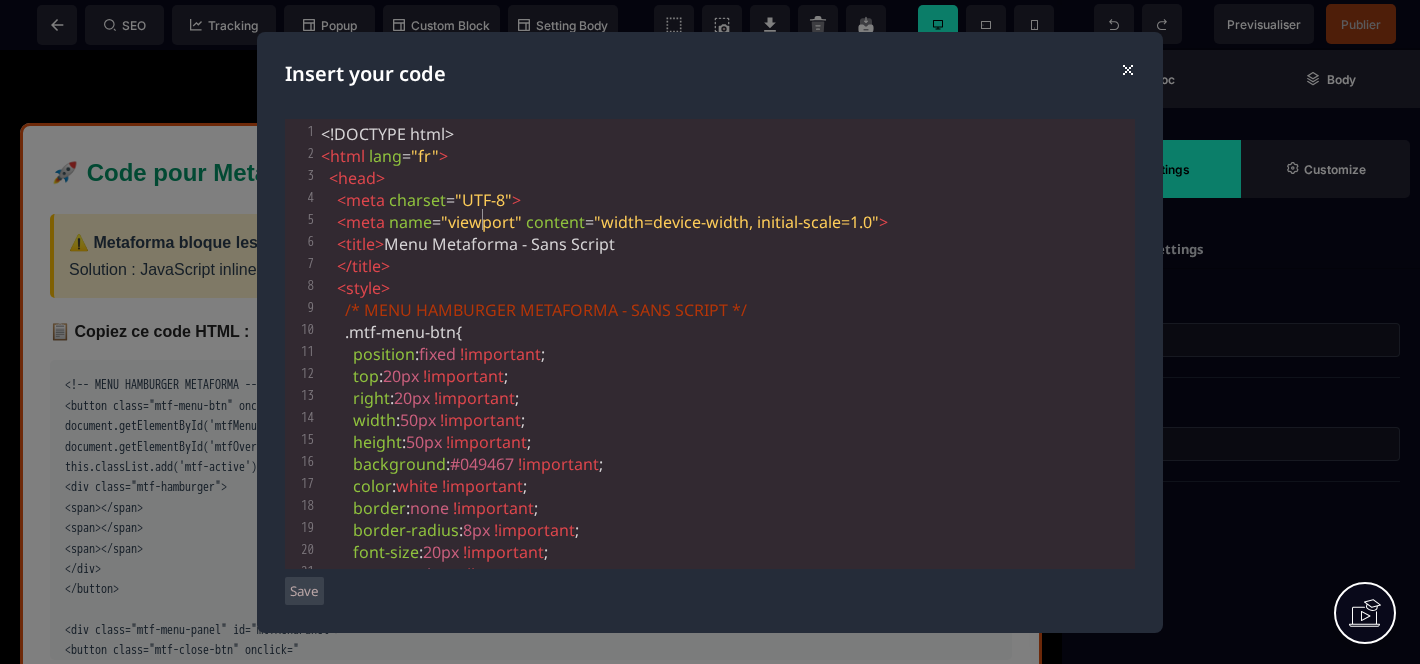 type on "**********" 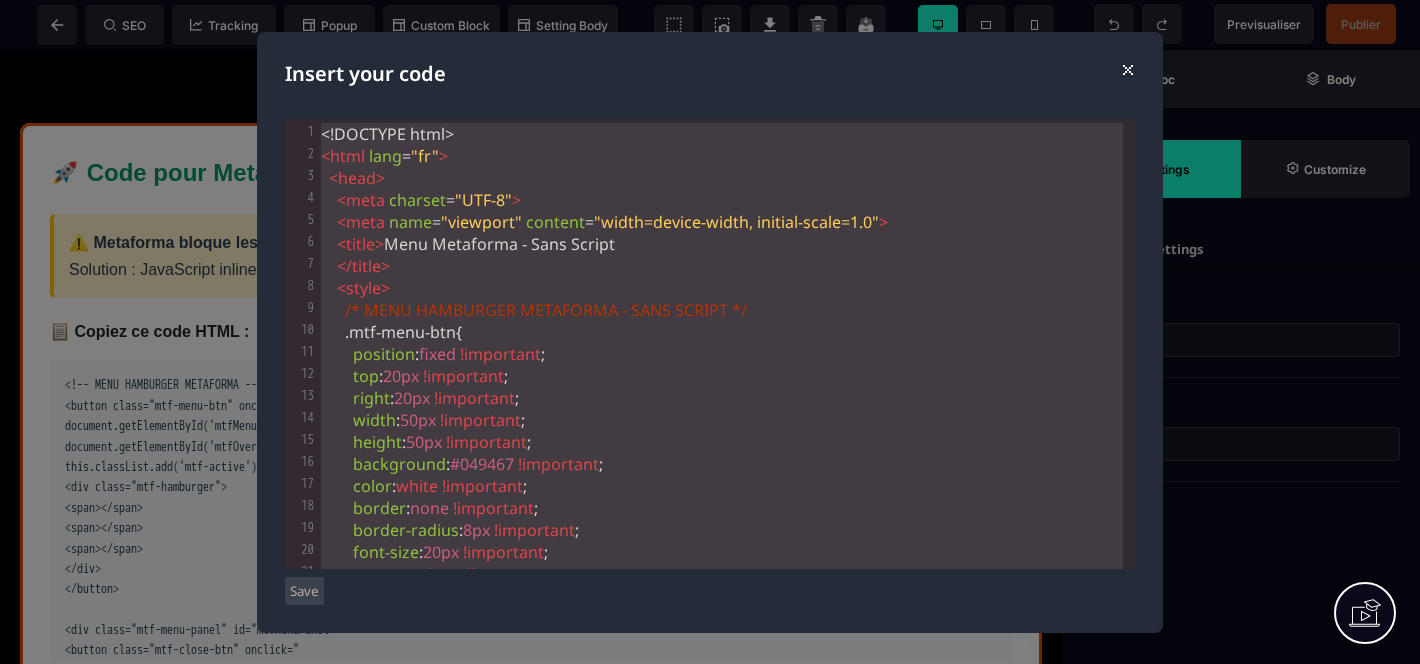 scroll, scrollTop: 12116, scrollLeft: 0, axis: vertical 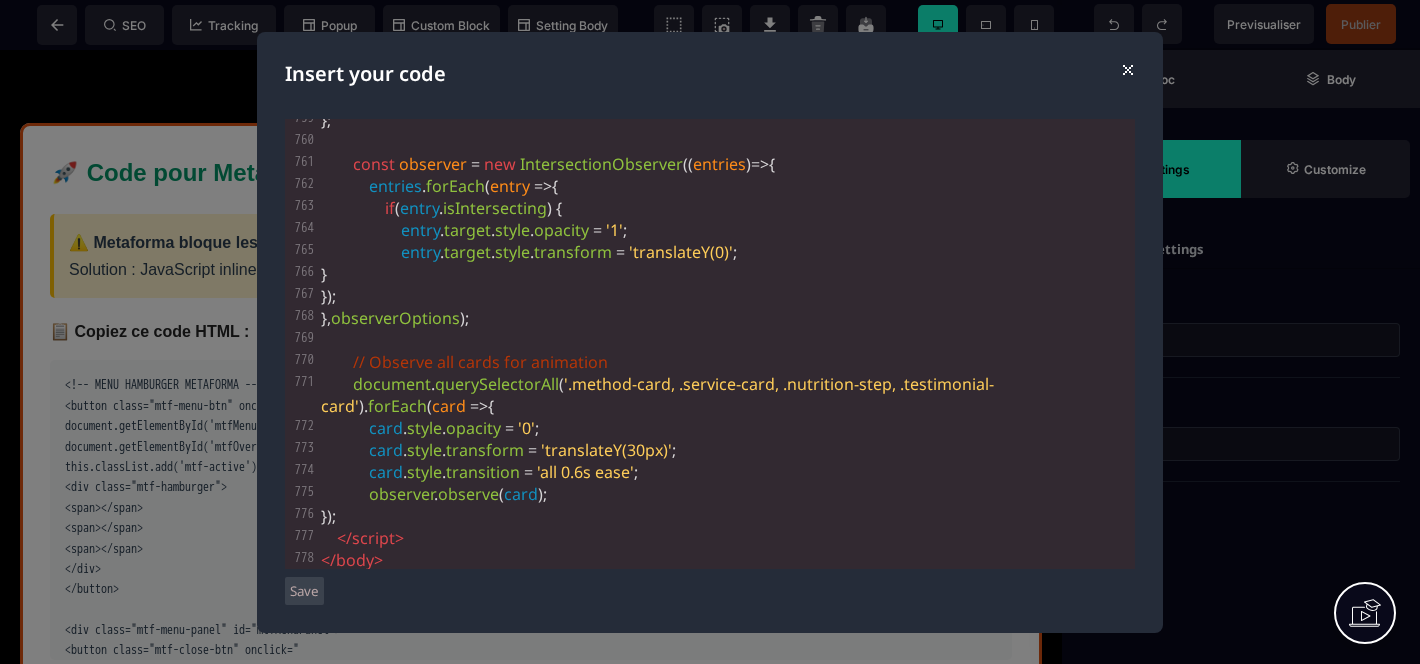 click on "Save" at bounding box center [304, 591] 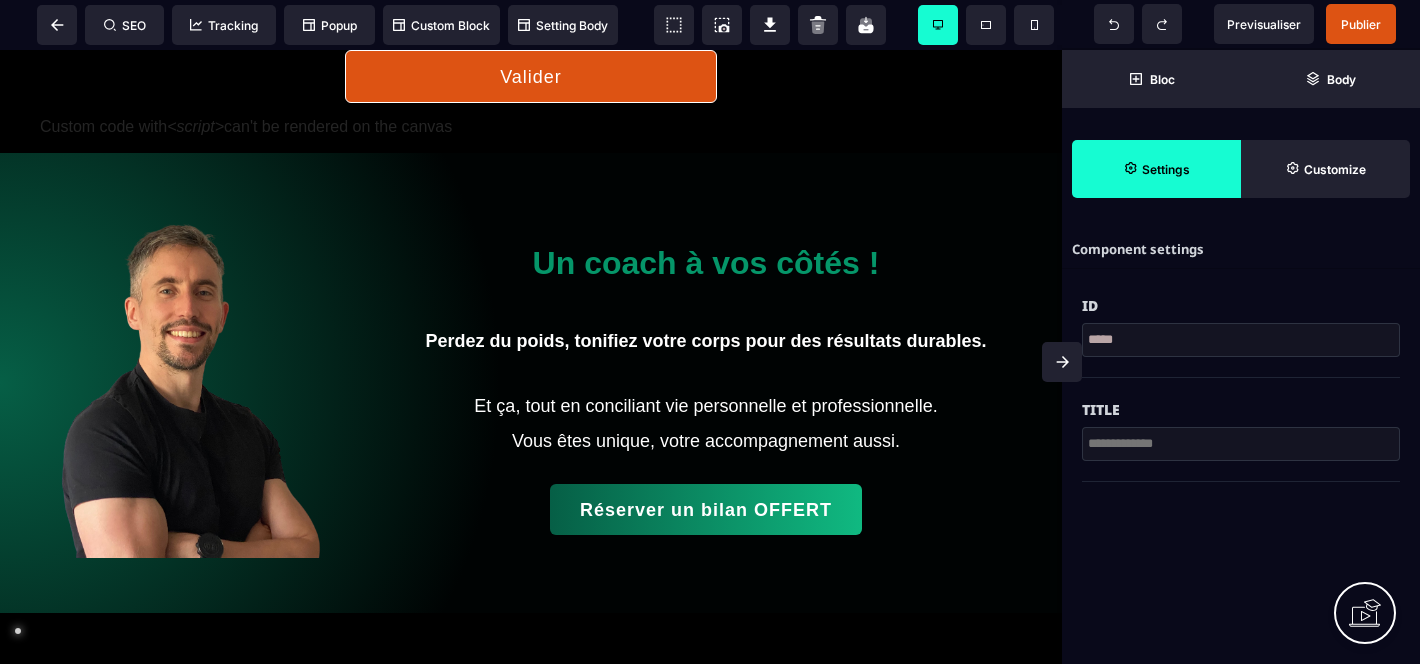 click on "Custom code with  <script>  can't be rendered on the canvas" at bounding box center (531, 128) 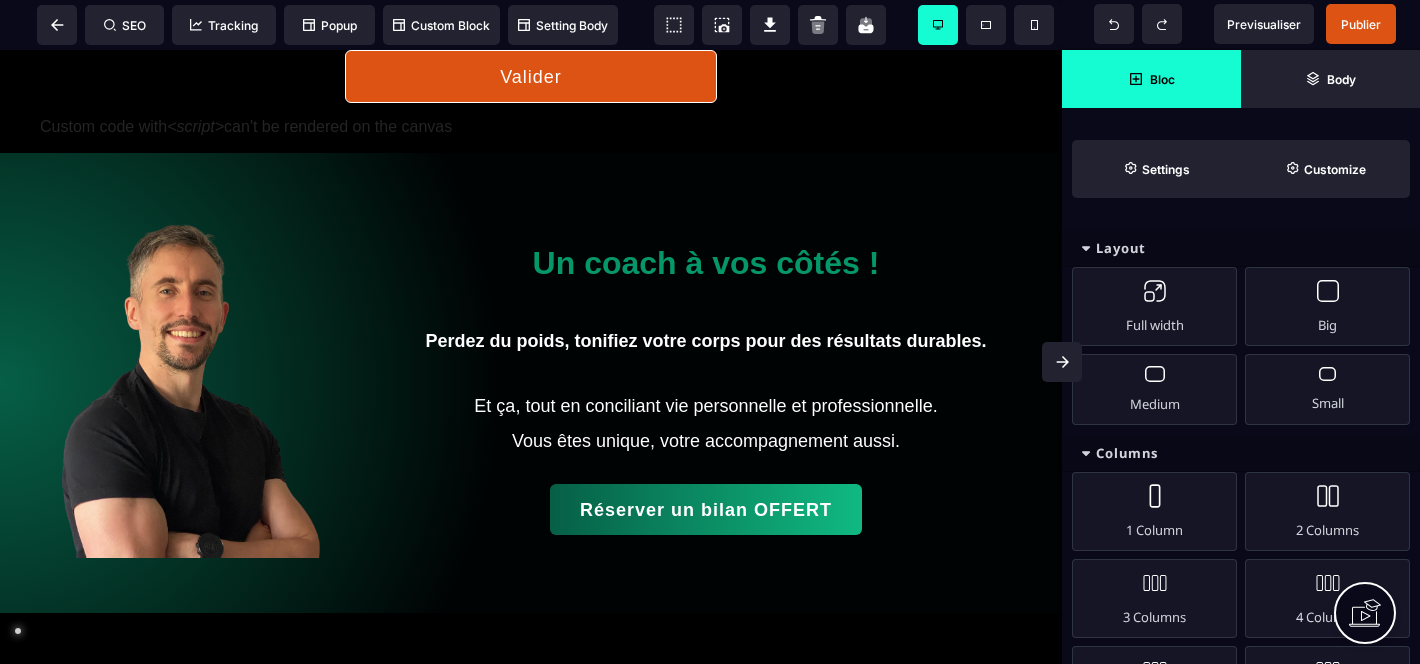 click on "Valider
Custom code with  <script>  can't be rendered on the canvas
Un coach à vos côtés ! Perdez du poids, tonifiez votre corps pour des résultats durables. Et ça, tout en conciliant vie personnelle et professionnelle. Vous êtes unique, votre accompagnement aussi. Réserver un bilan OFFERT Perdre du poids Insert your header text here Réserver votre bilan forme gratuit dès maintenant : Réserver un bilan OFFERT Delete" at bounding box center (531, 1037) 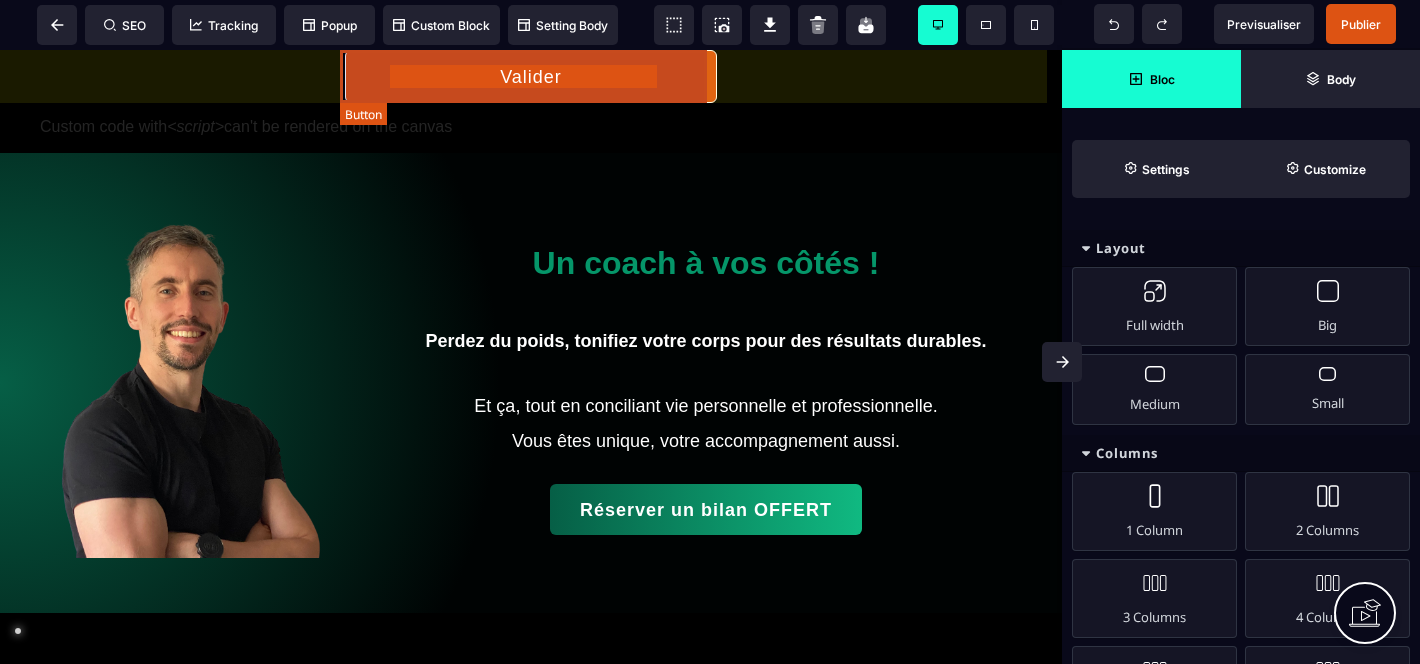 click on "Valider" at bounding box center (531, 76) 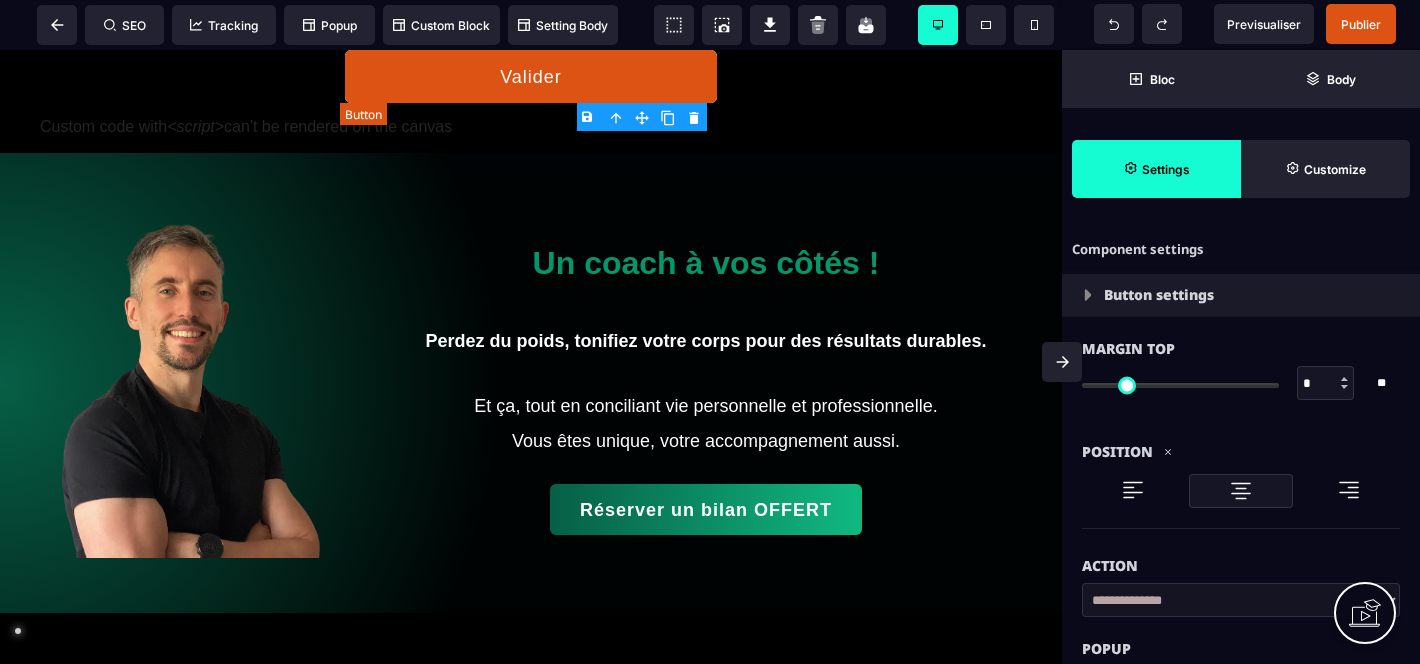 type on "*" 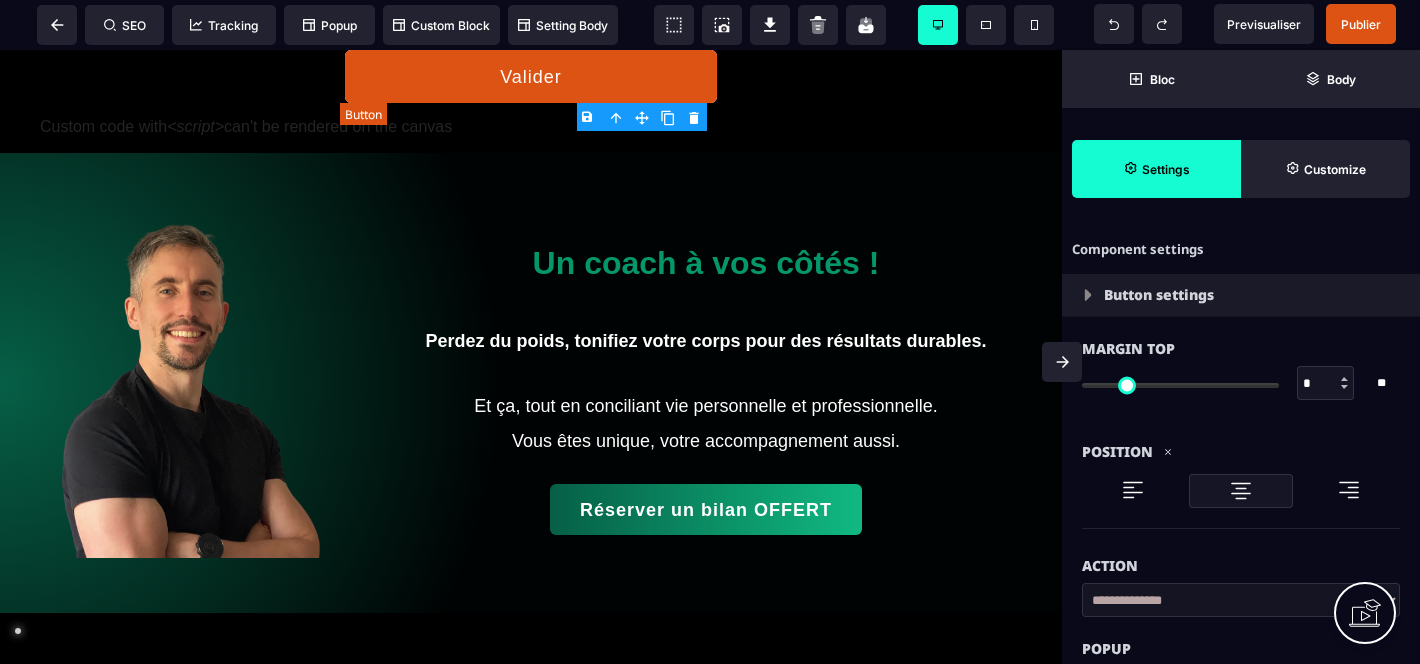type on "**" 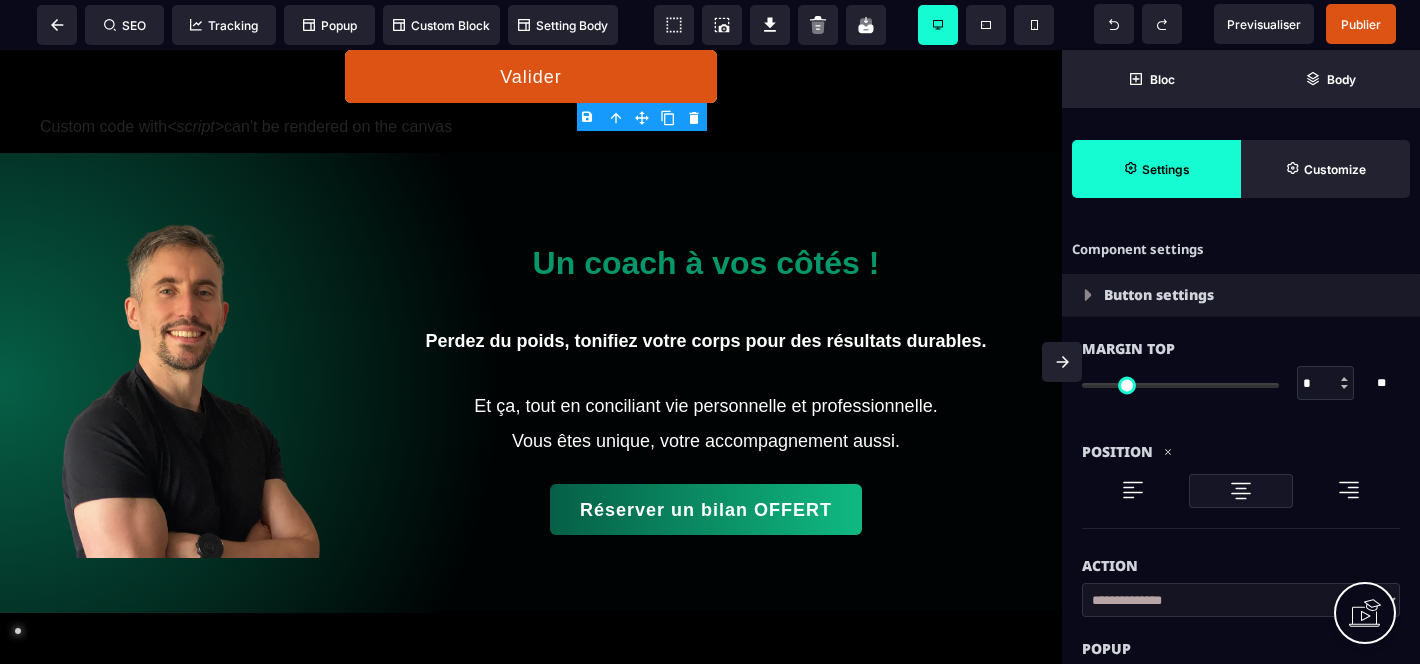 click on "B I U S
A *******
Button
SEO
Tracking" at bounding box center [710, 332] 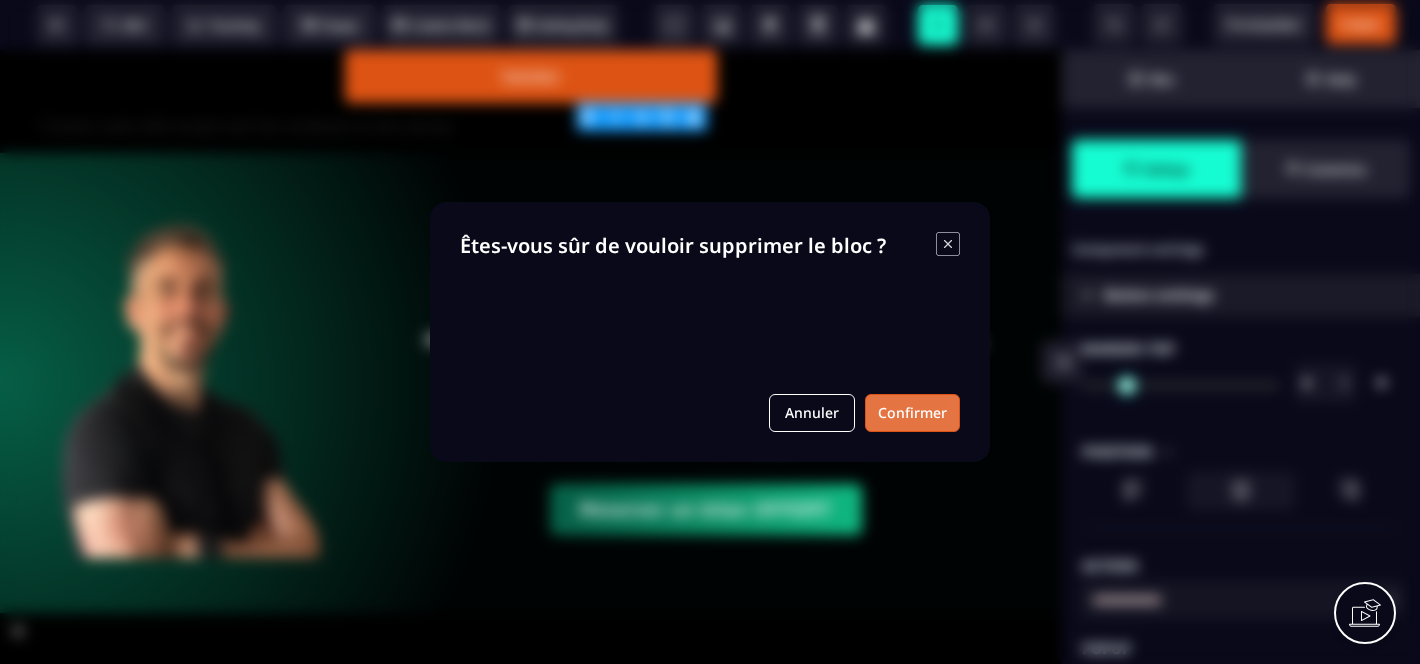 click on "Confirmer" at bounding box center [912, 413] 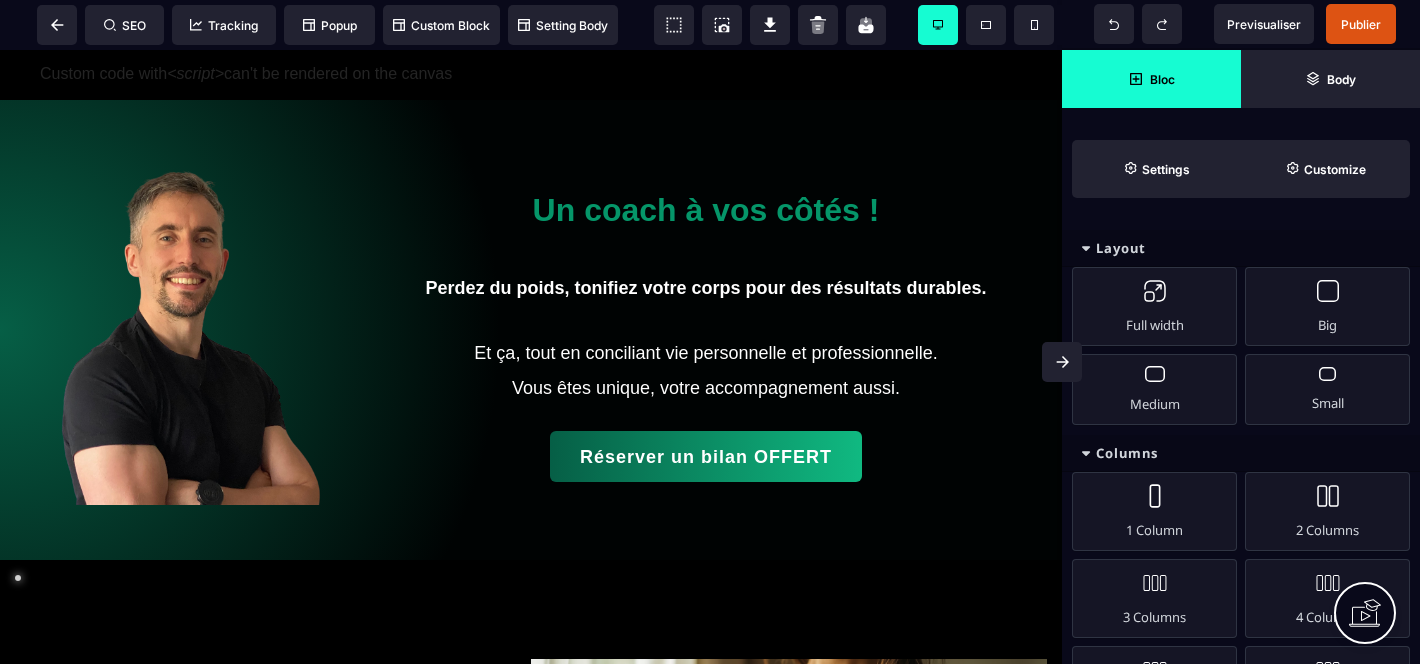 click on "Custom code with  <script>  can't be rendered on the canvas" at bounding box center (531, 75) 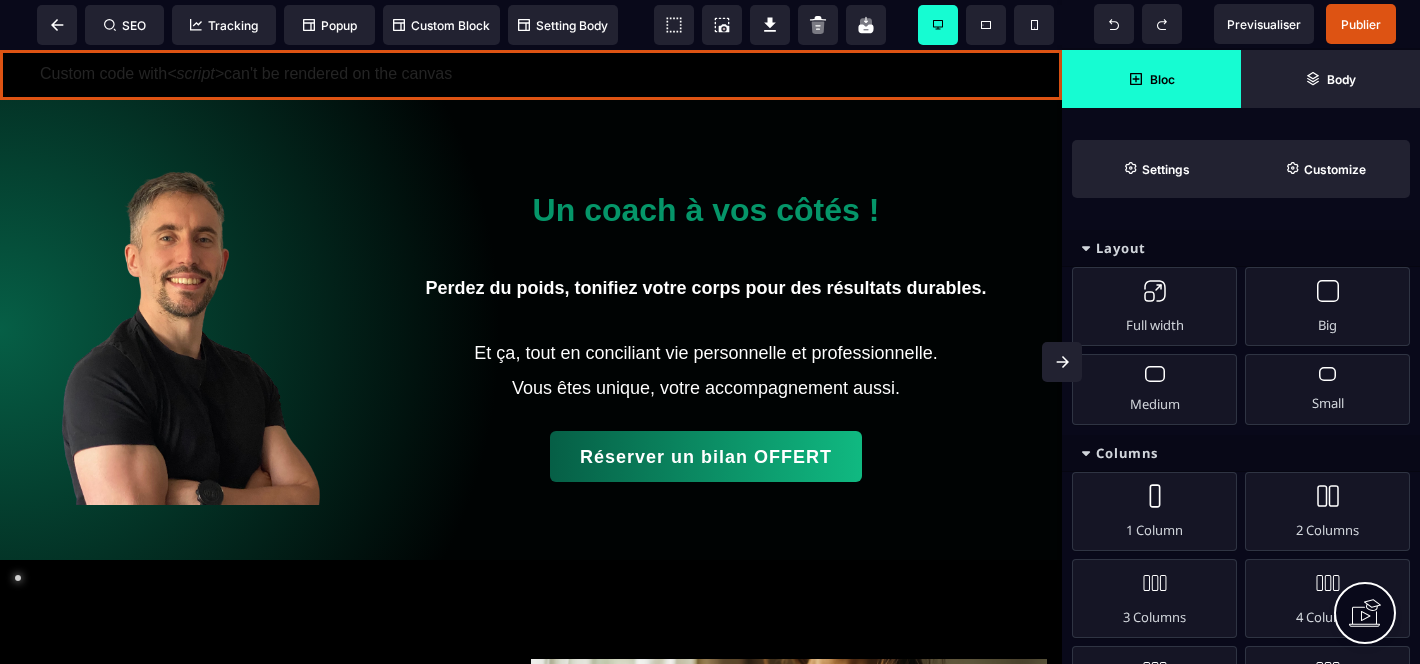 drag, startPoint x: 278, startPoint y: 56, endPoint x: 260, endPoint y: 63, distance: 19.313208 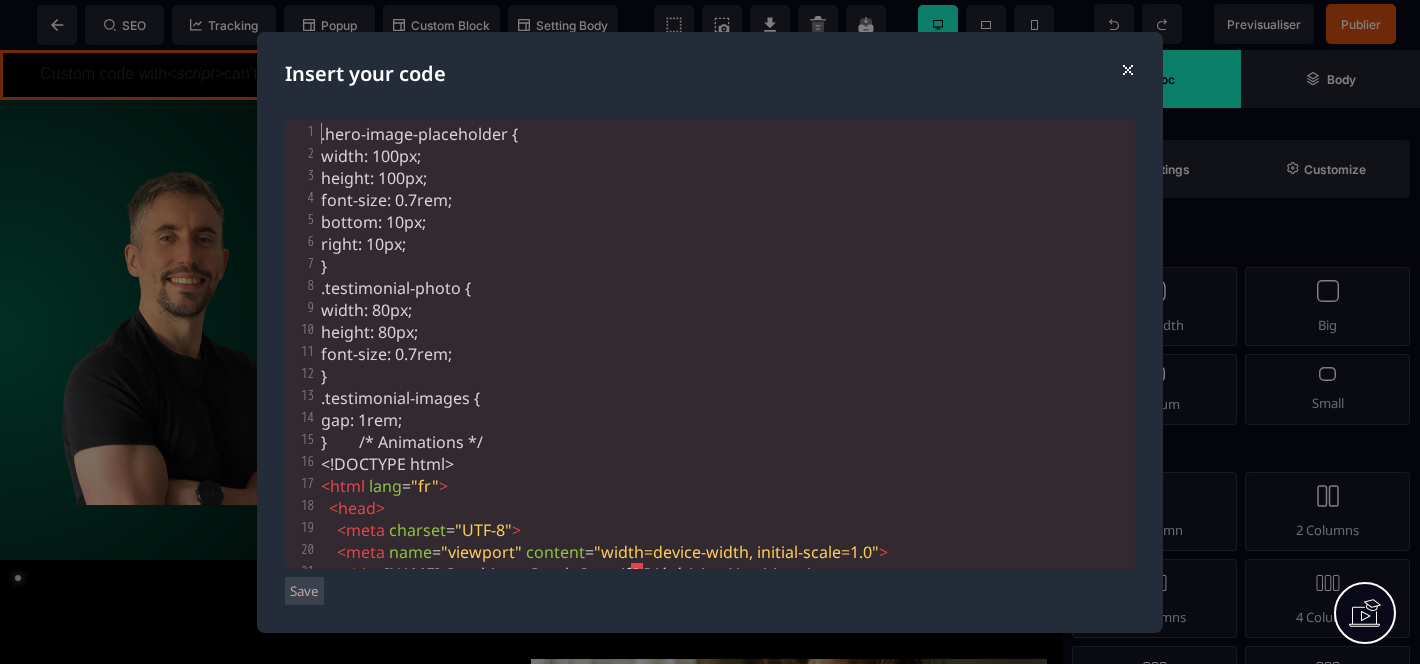 click on "}" at bounding box center [726, 266] 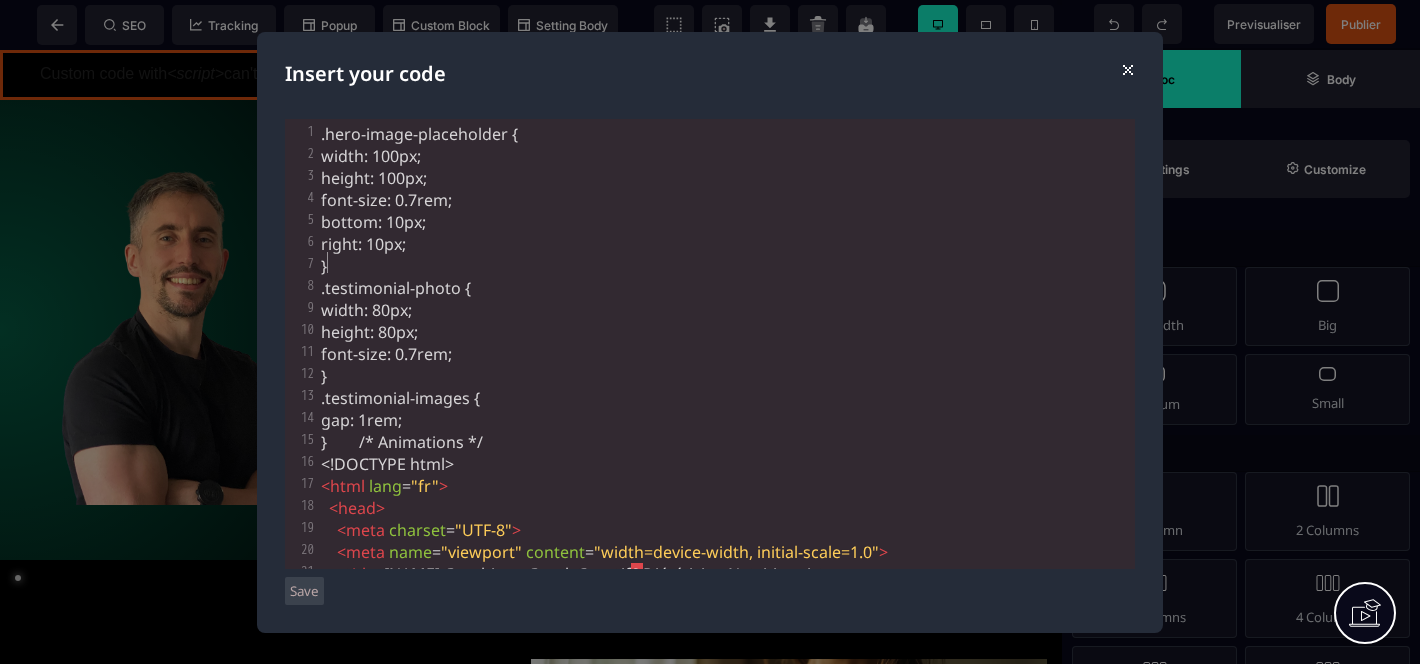 type on "**********" 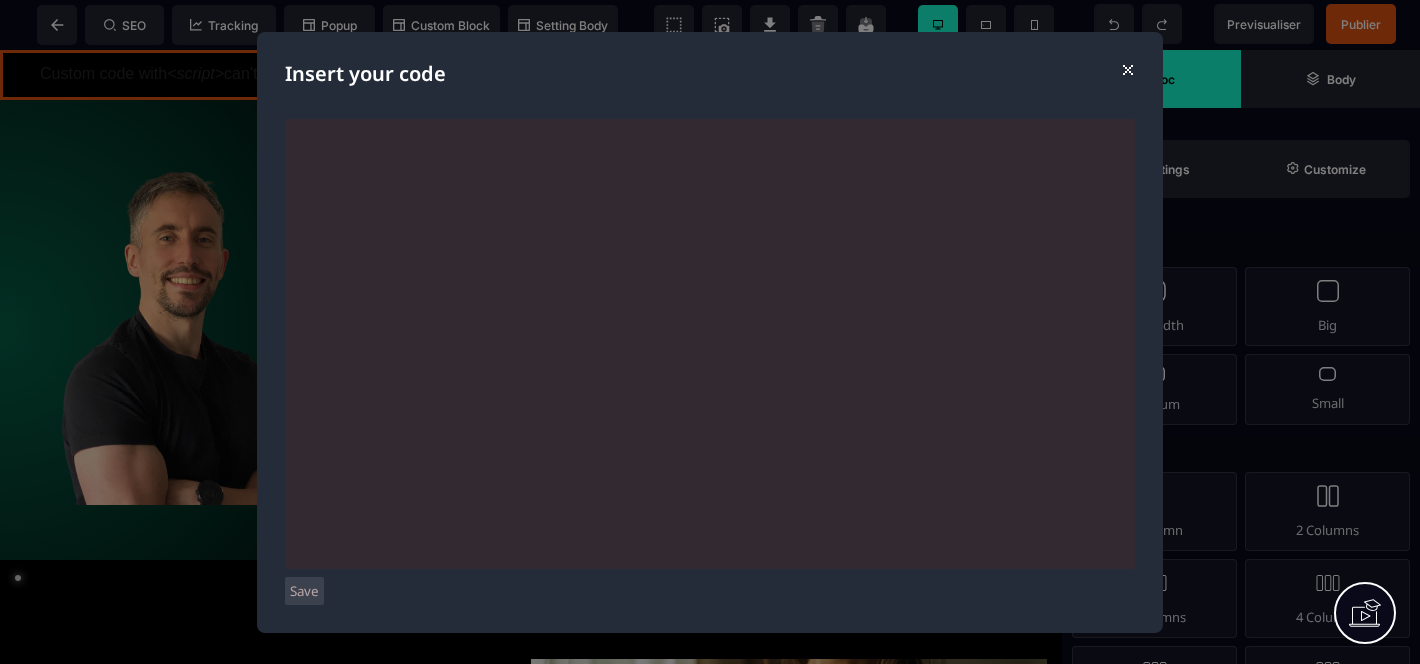 scroll, scrollTop: 12116, scrollLeft: 0, axis: vertical 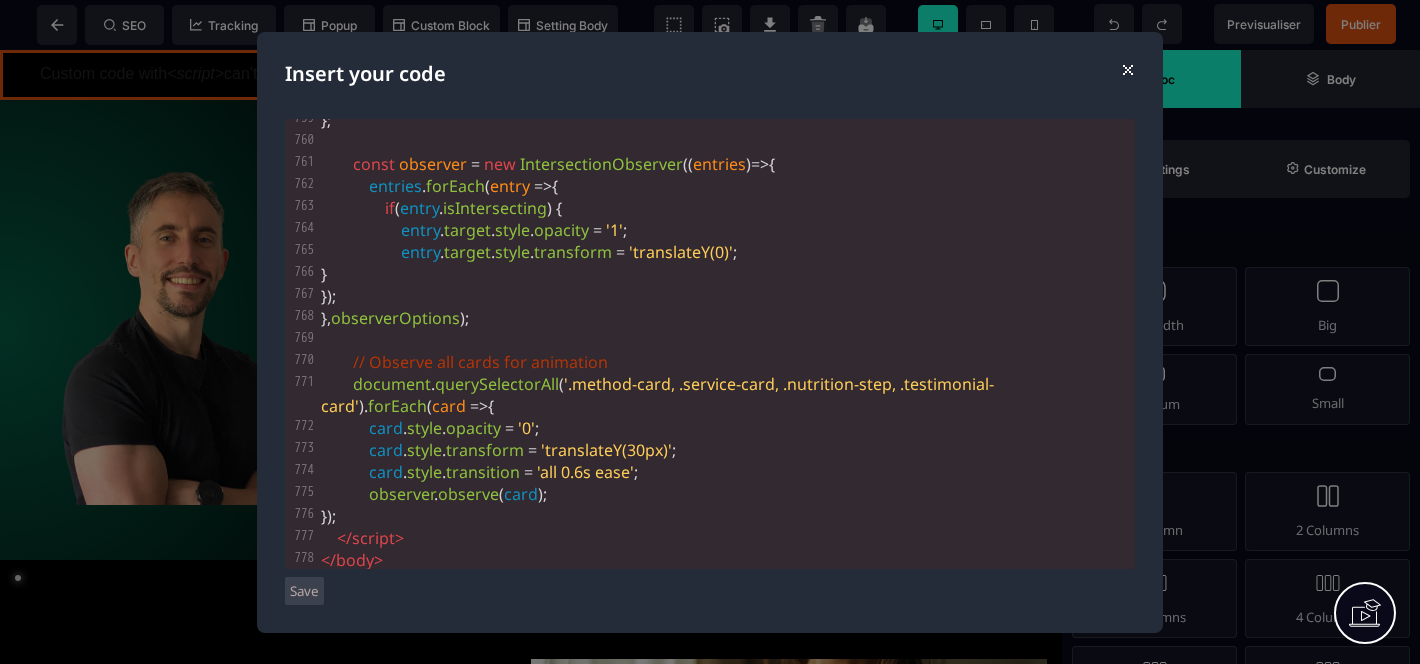 click on "Save" at bounding box center [304, 591] 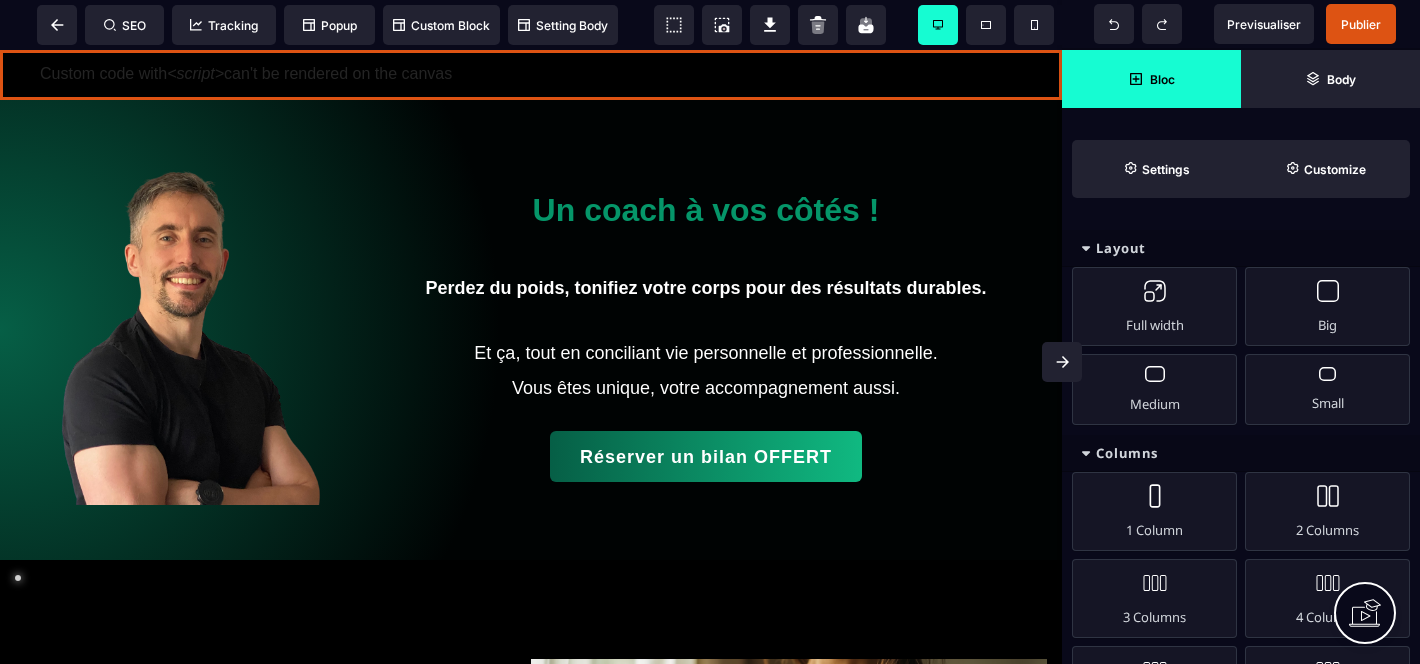 click on "Custom code with  <script>  can't be rendered on the canvas" at bounding box center [531, 75] 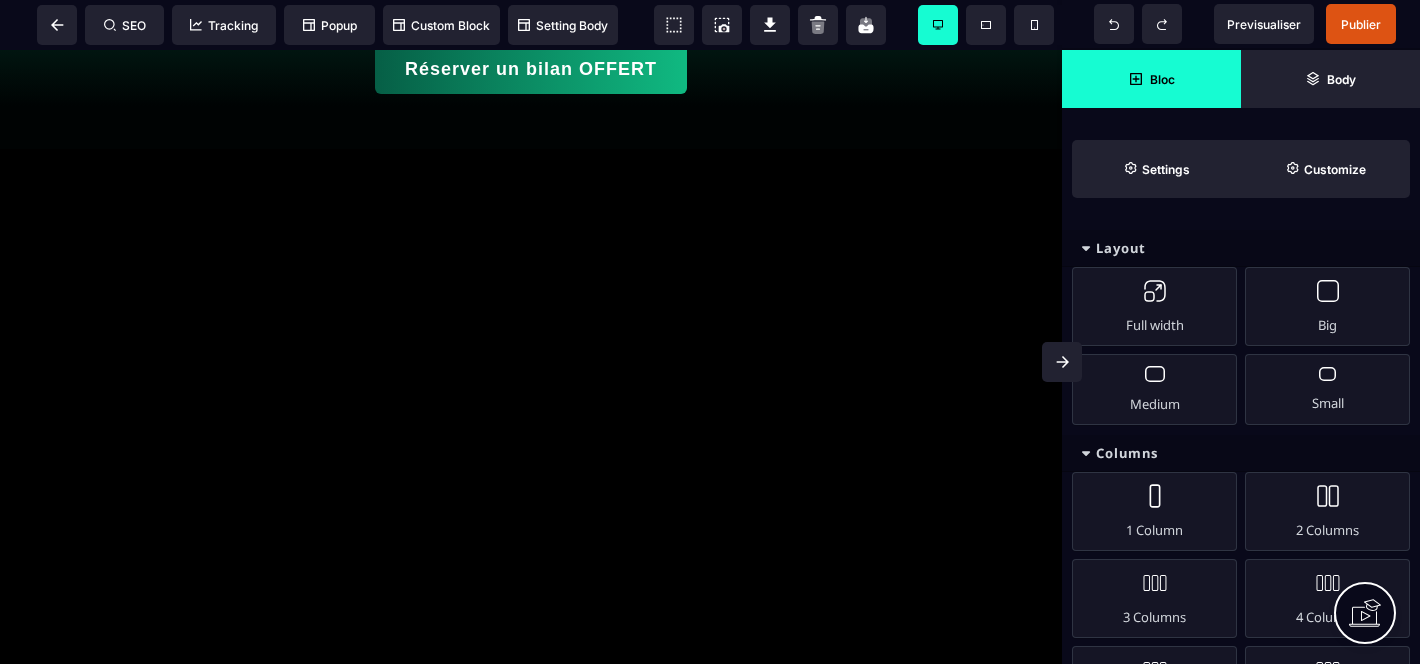 scroll, scrollTop: 0, scrollLeft: 0, axis: both 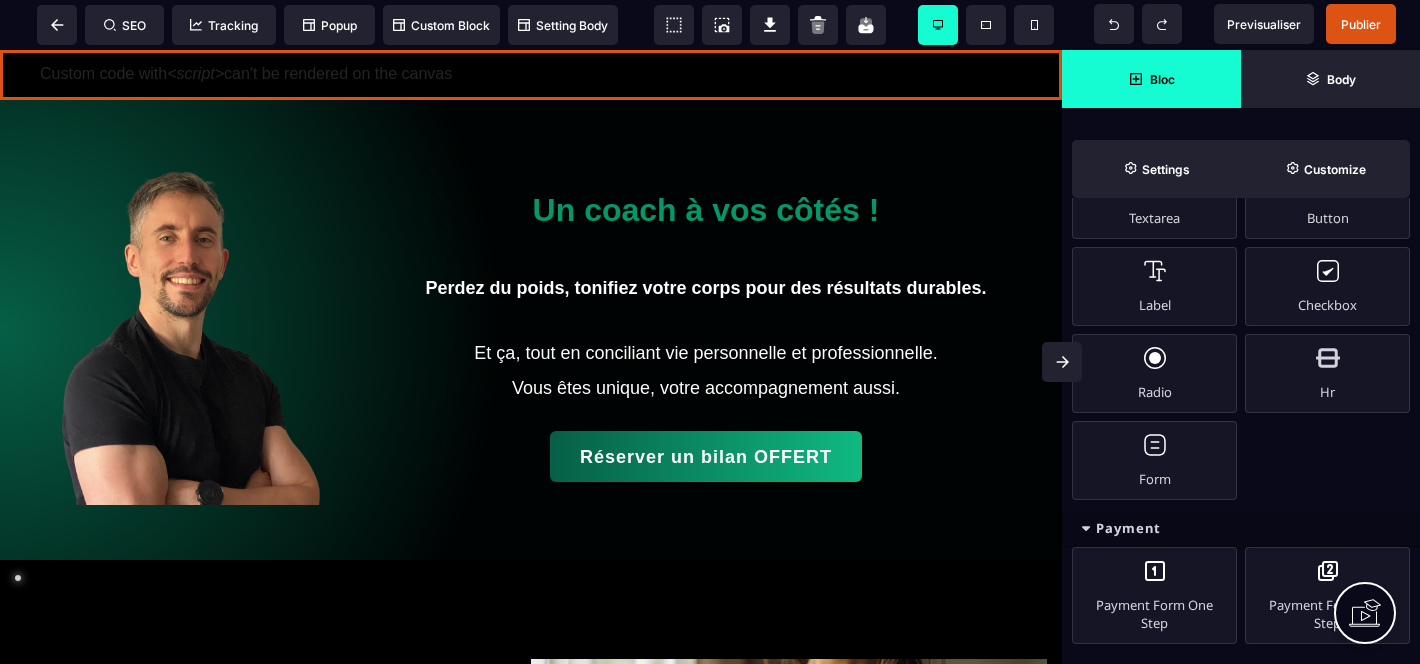 click on "Custom code with  <script>  can't be rendered on the canvas" at bounding box center [531, 75] 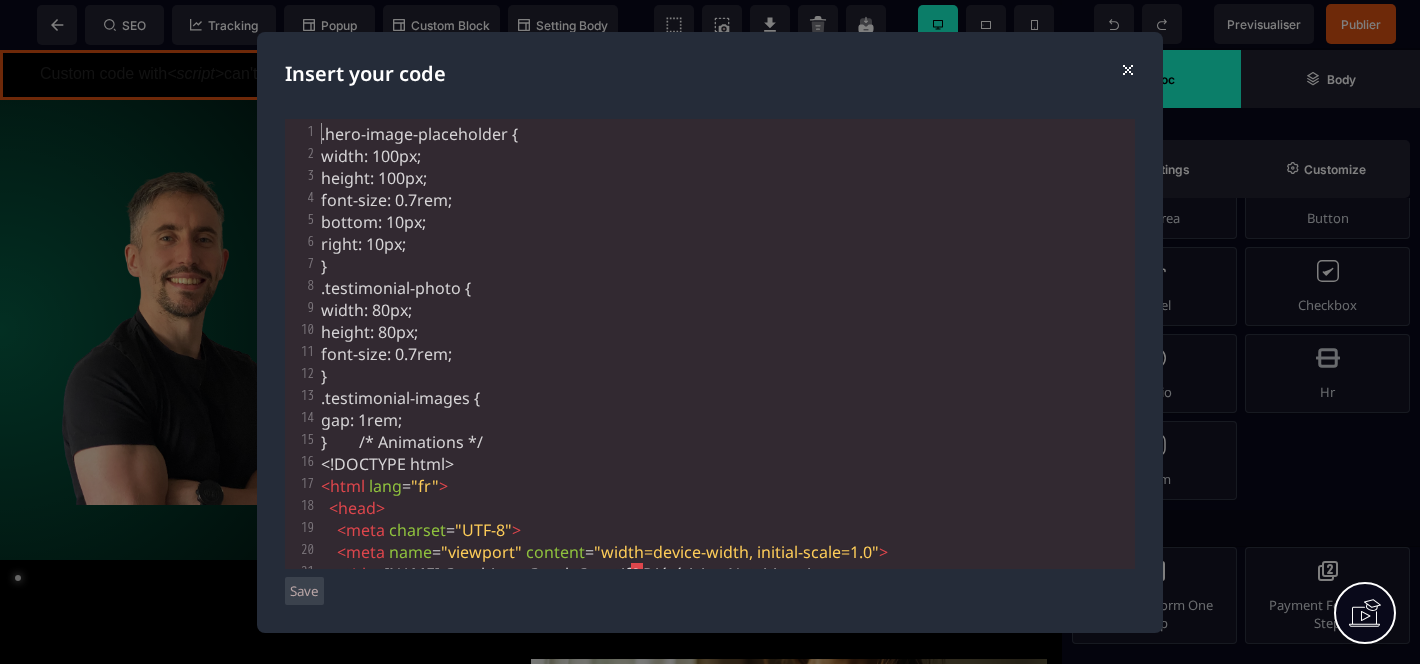 click on ".testimonial-photo {" at bounding box center [726, 288] 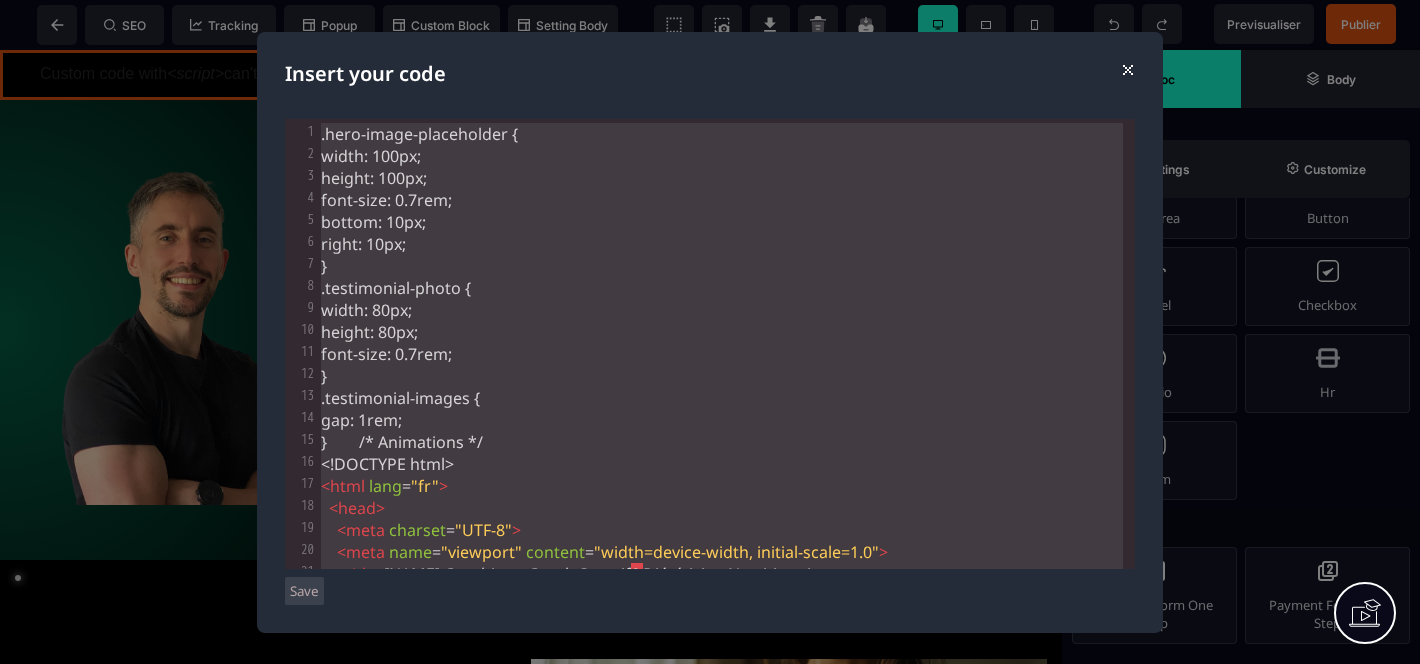 type 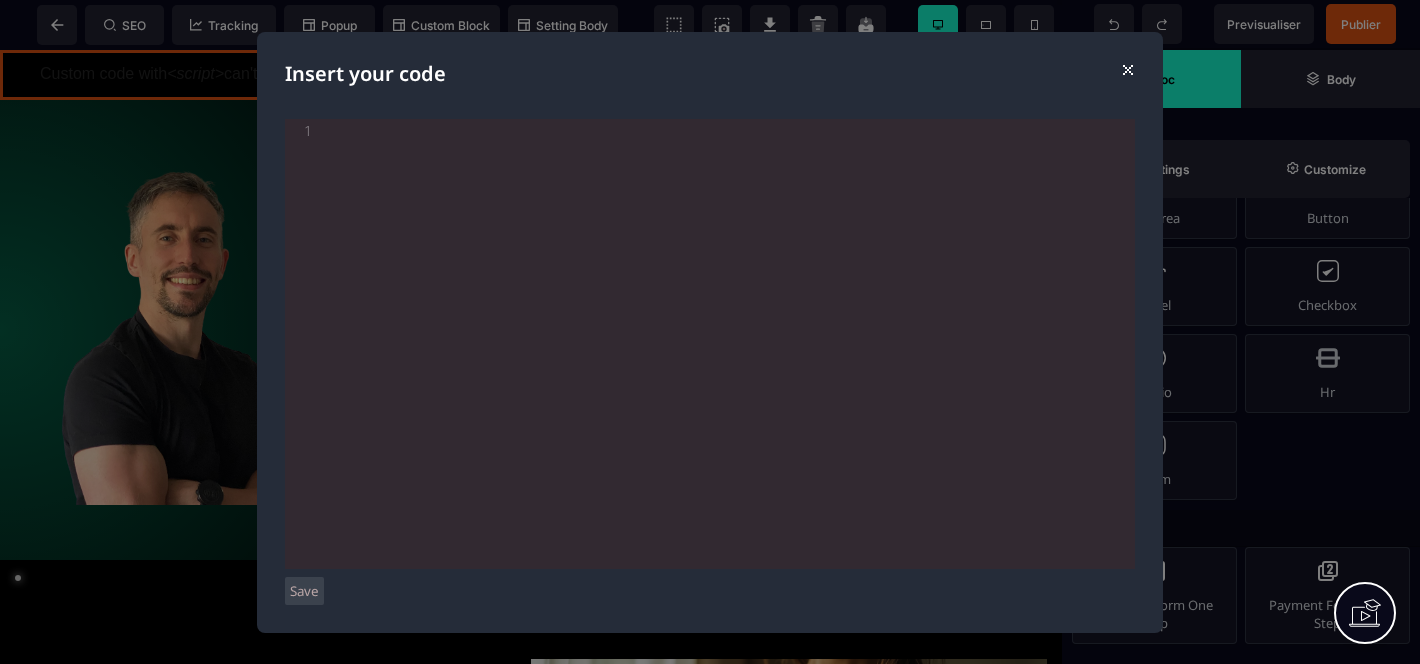 click on "Save" at bounding box center (304, 591) 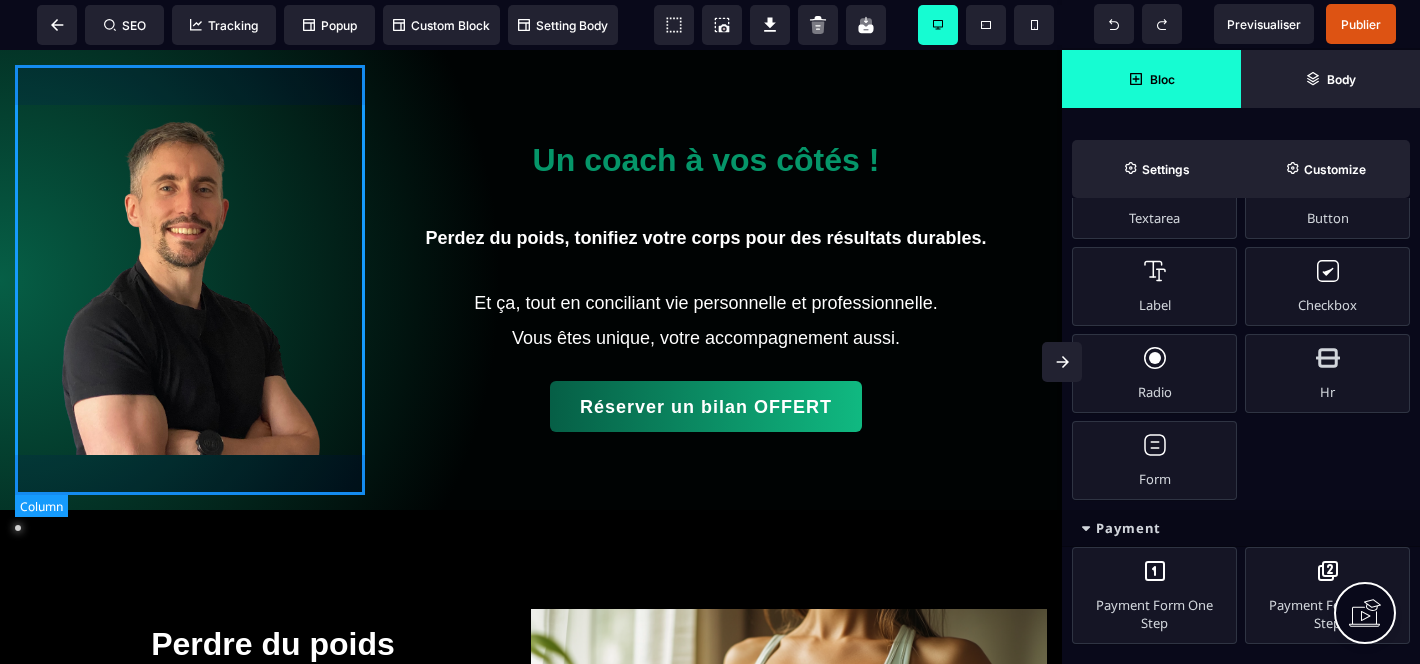 click at bounding box center (190, 280) 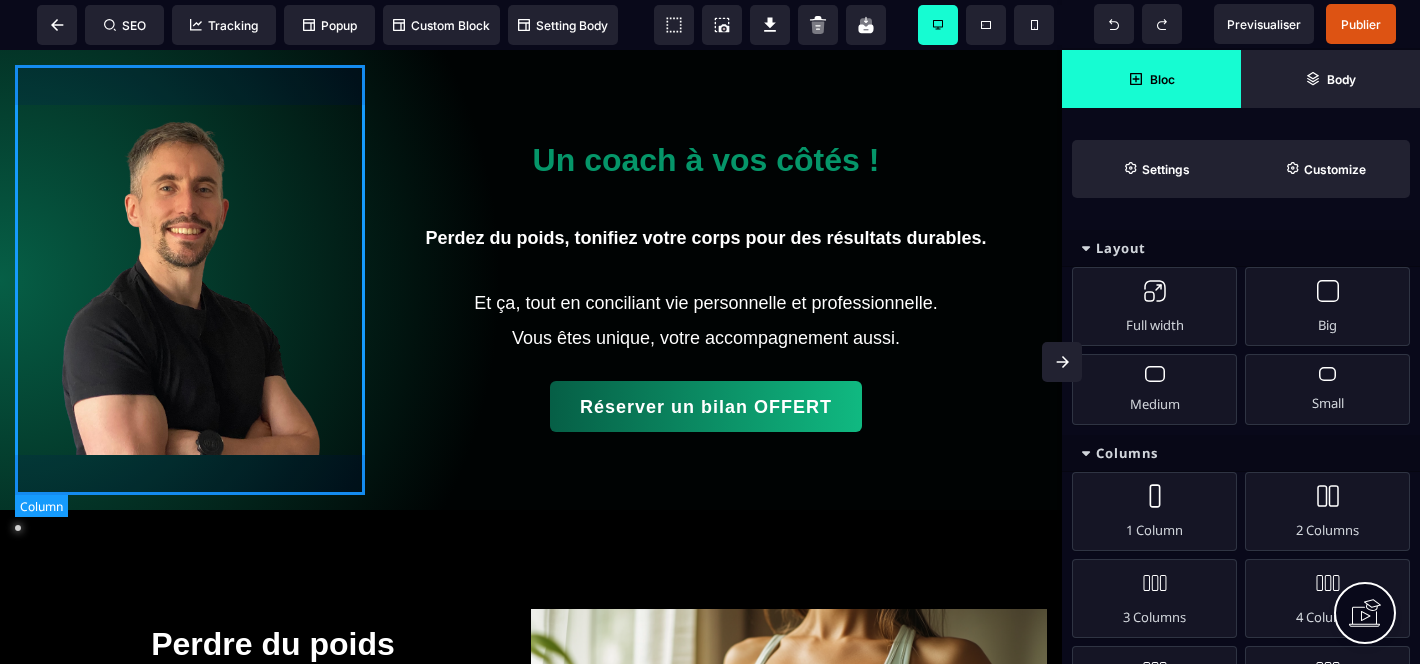 select on "**" 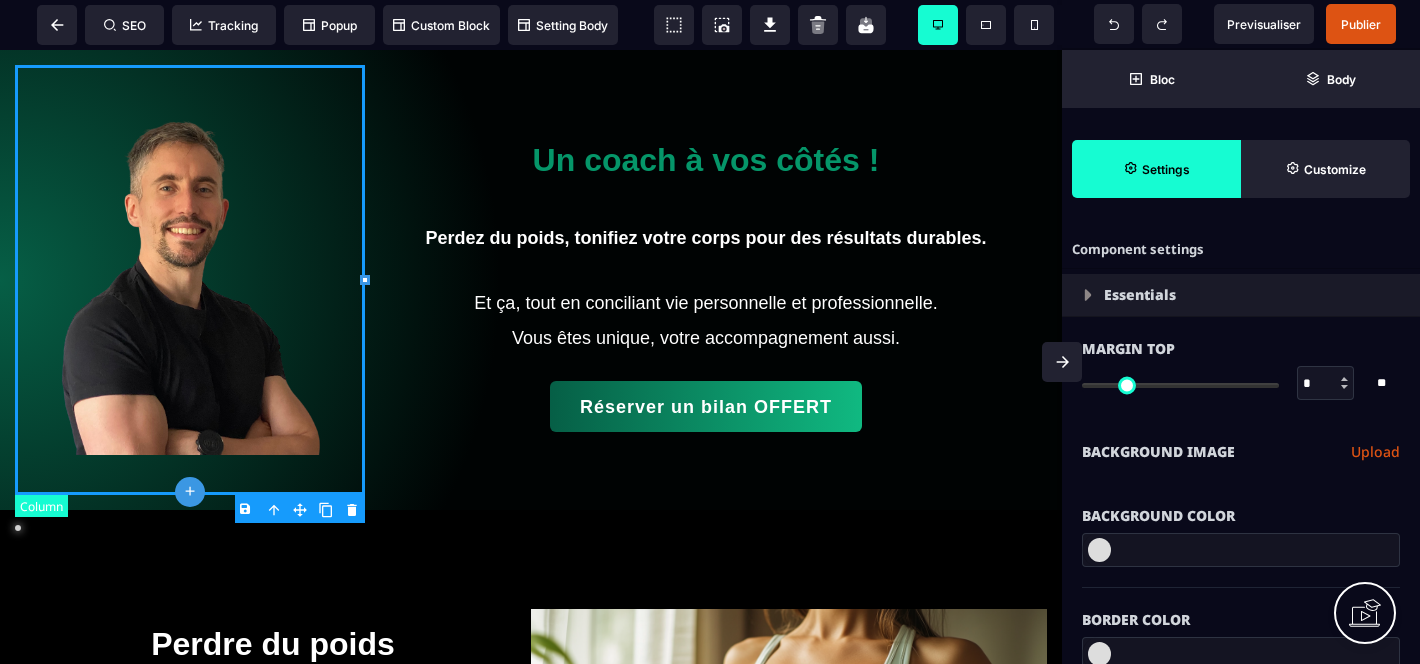 click on "Un coach à vos côtés ! Perdez du poids, tonifiez votre corps pour des résultats durables. Et ça, tout en conciliant vie personnelle et professionnelle. Vous êtes unique, votre accompagnement aussi. Réserver un bilan OFFERT" at bounding box center (531, 280) 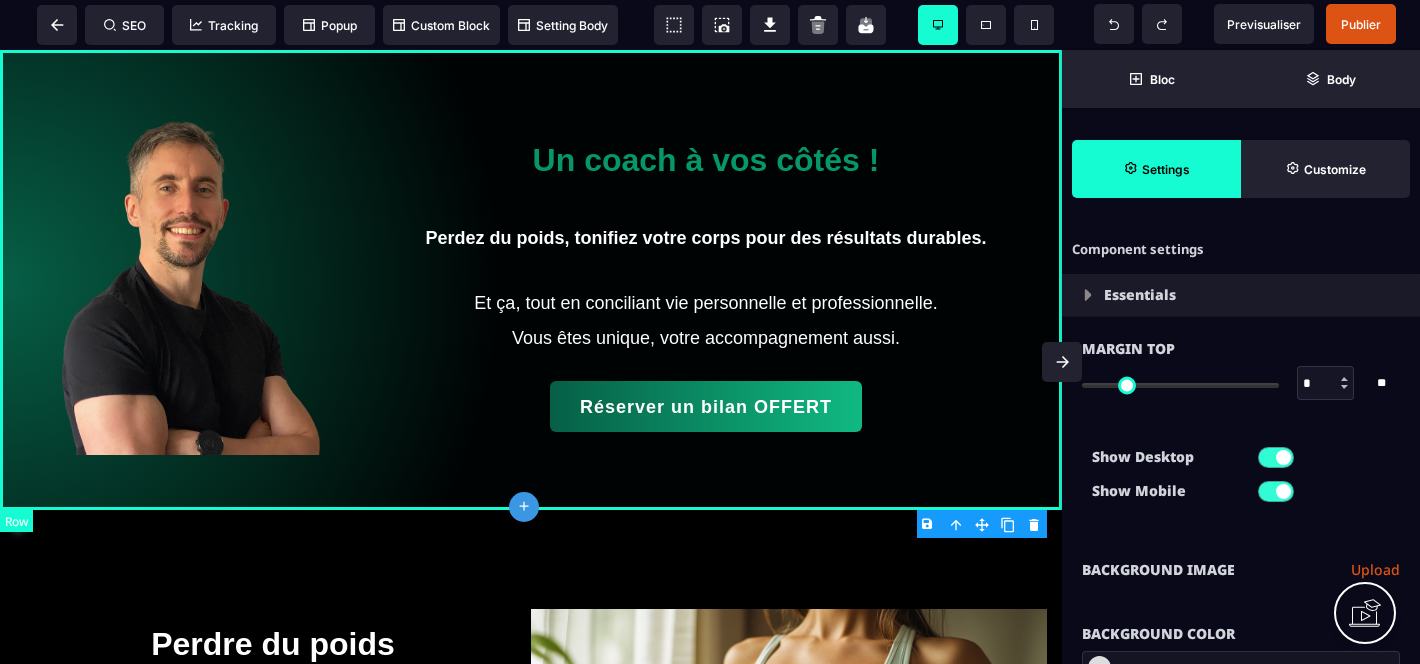 type on "*" 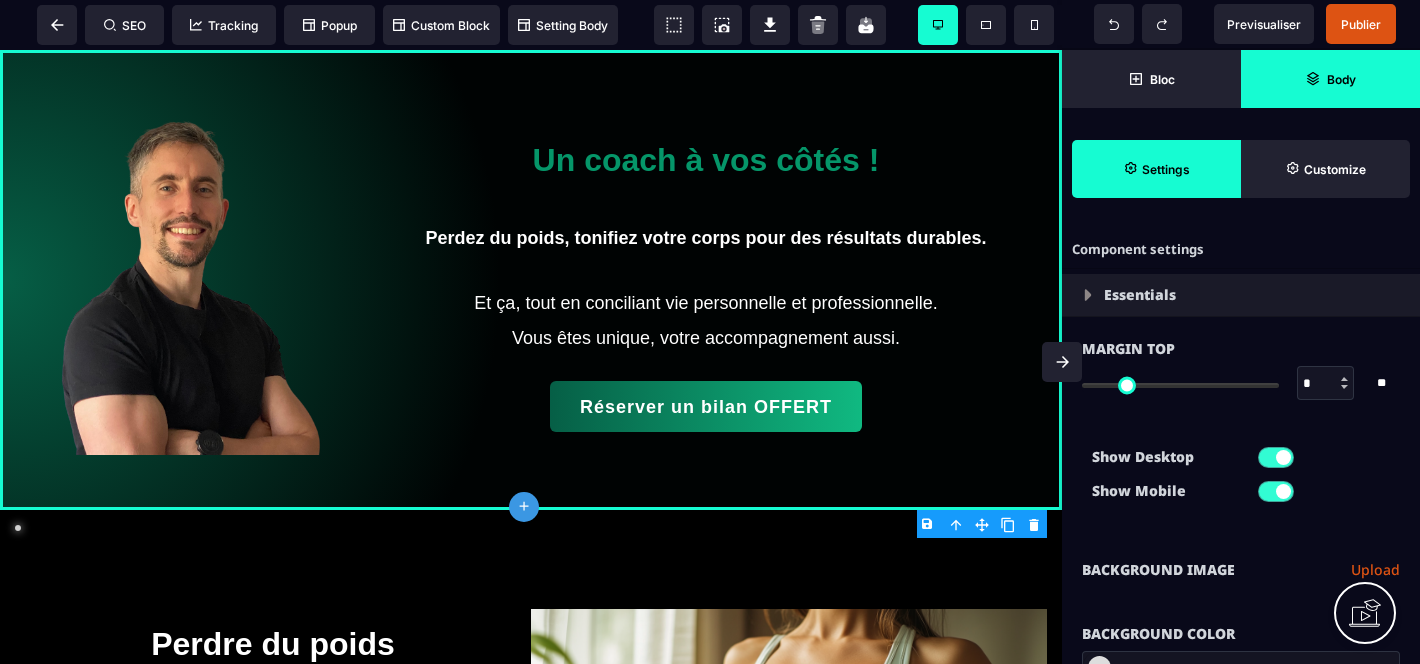 click on "Body" at bounding box center [1330, 79] 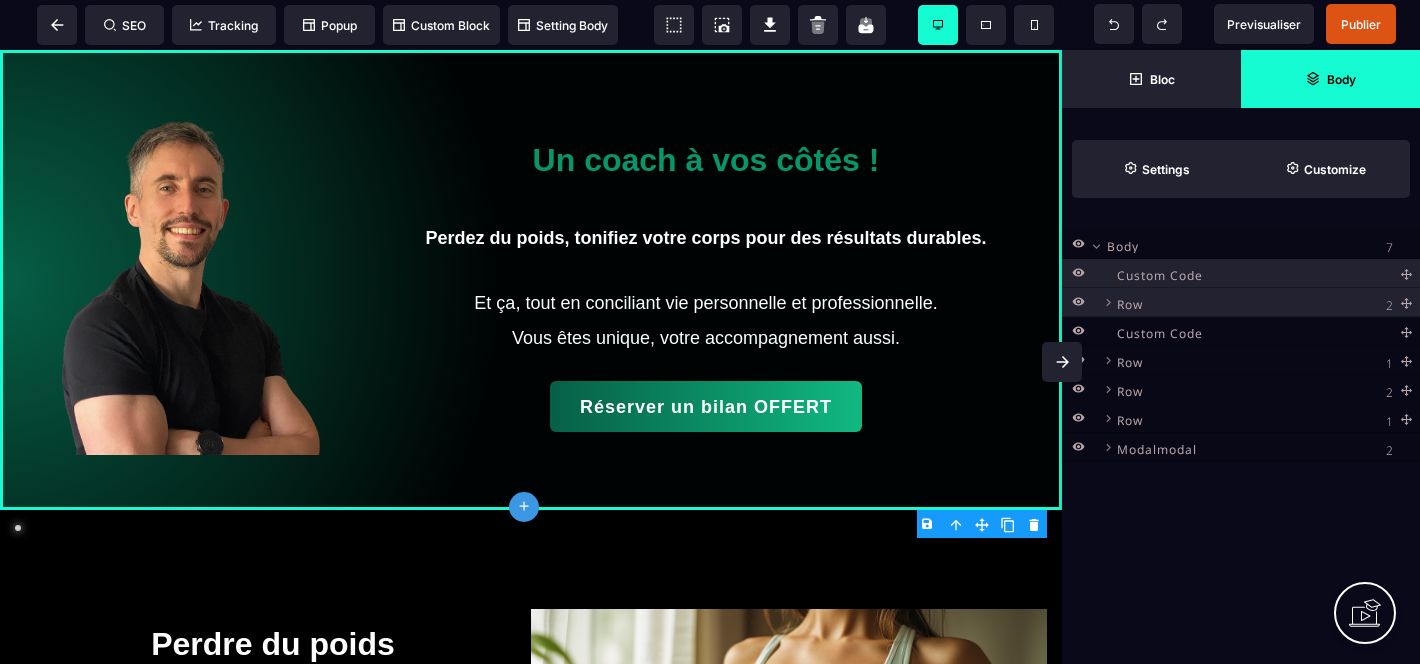 click on "Custom Code" at bounding box center (1160, 330) 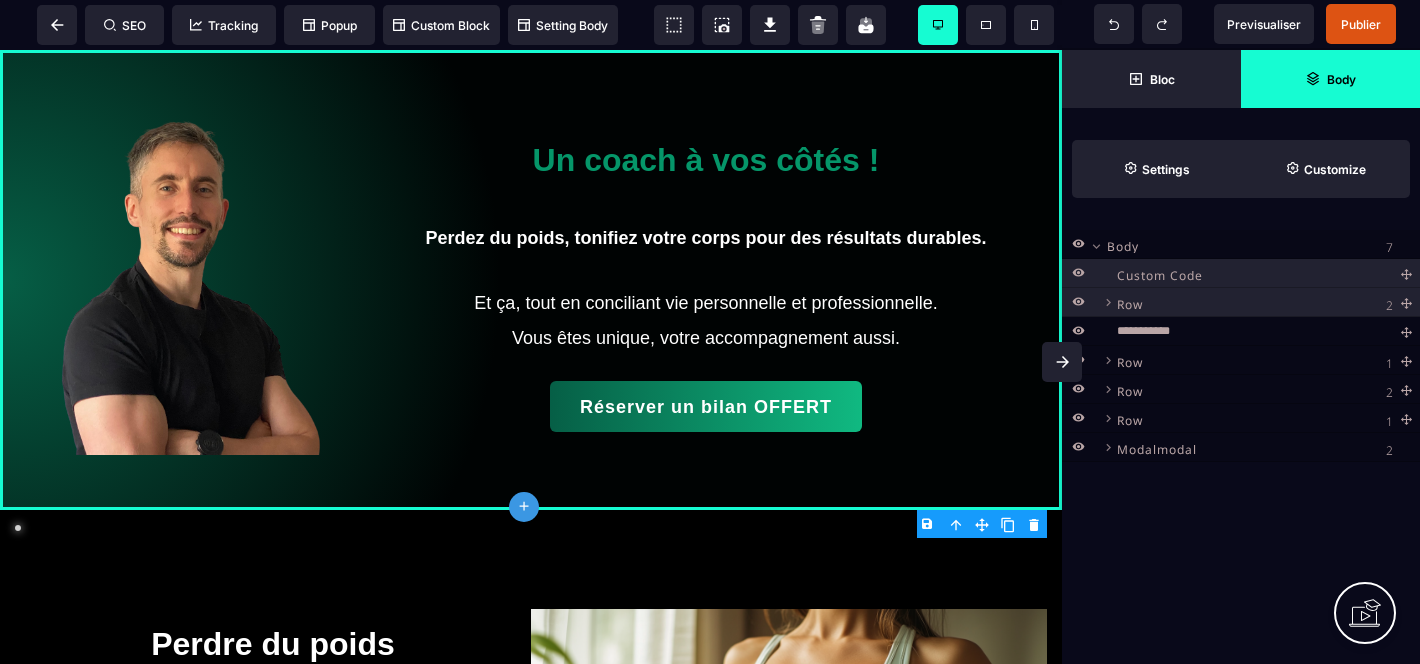 scroll, scrollTop: 1, scrollLeft: 0, axis: vertical 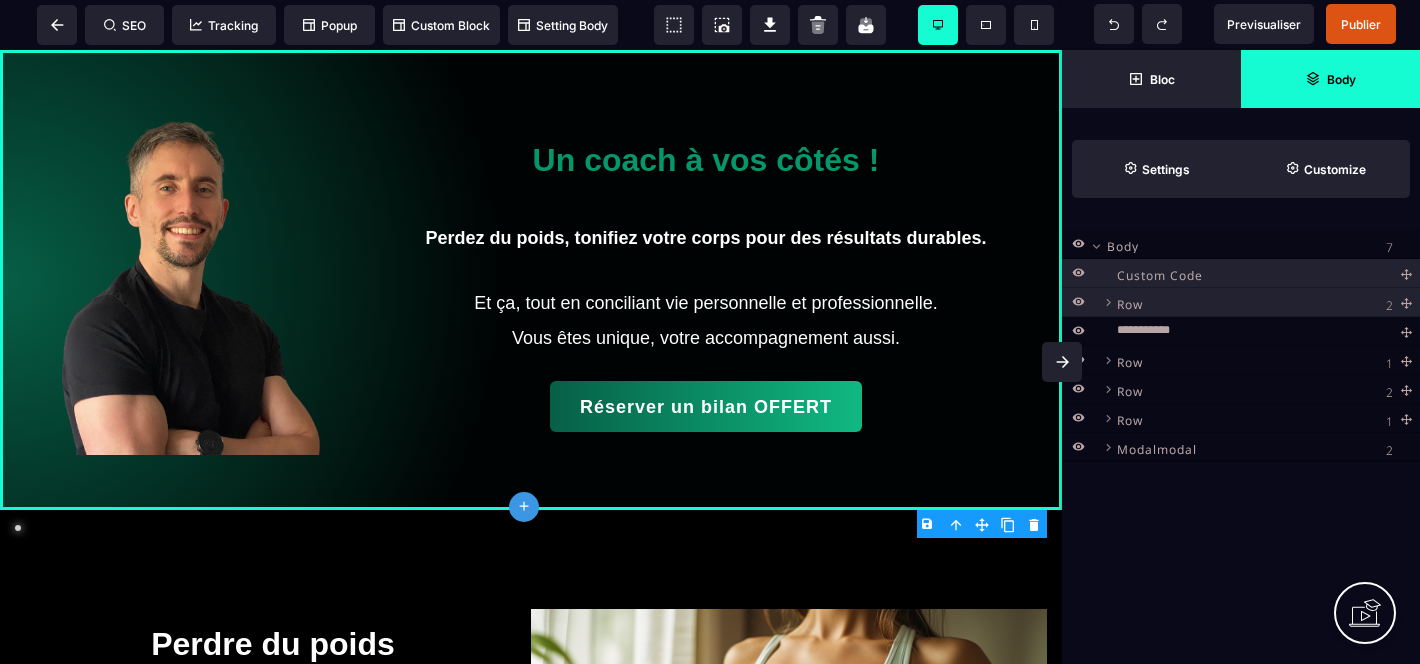 type 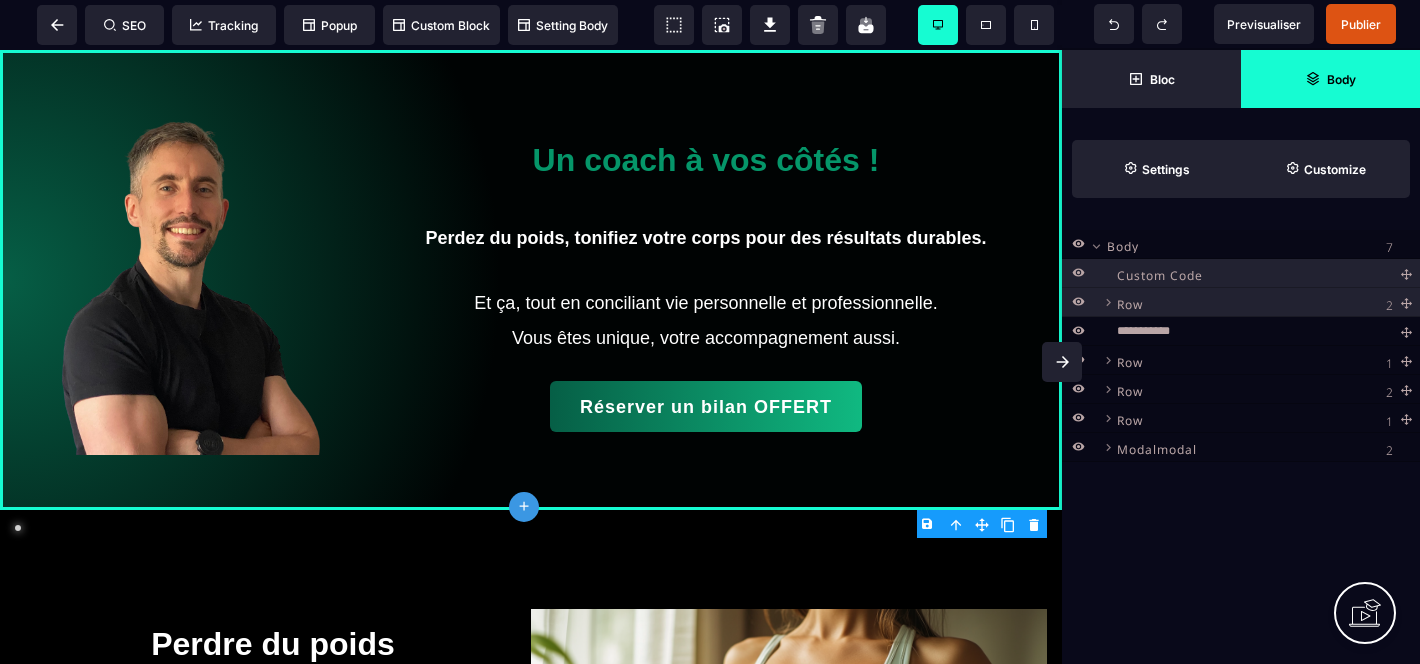 click on "**********" at bounding box center (1261, 330) 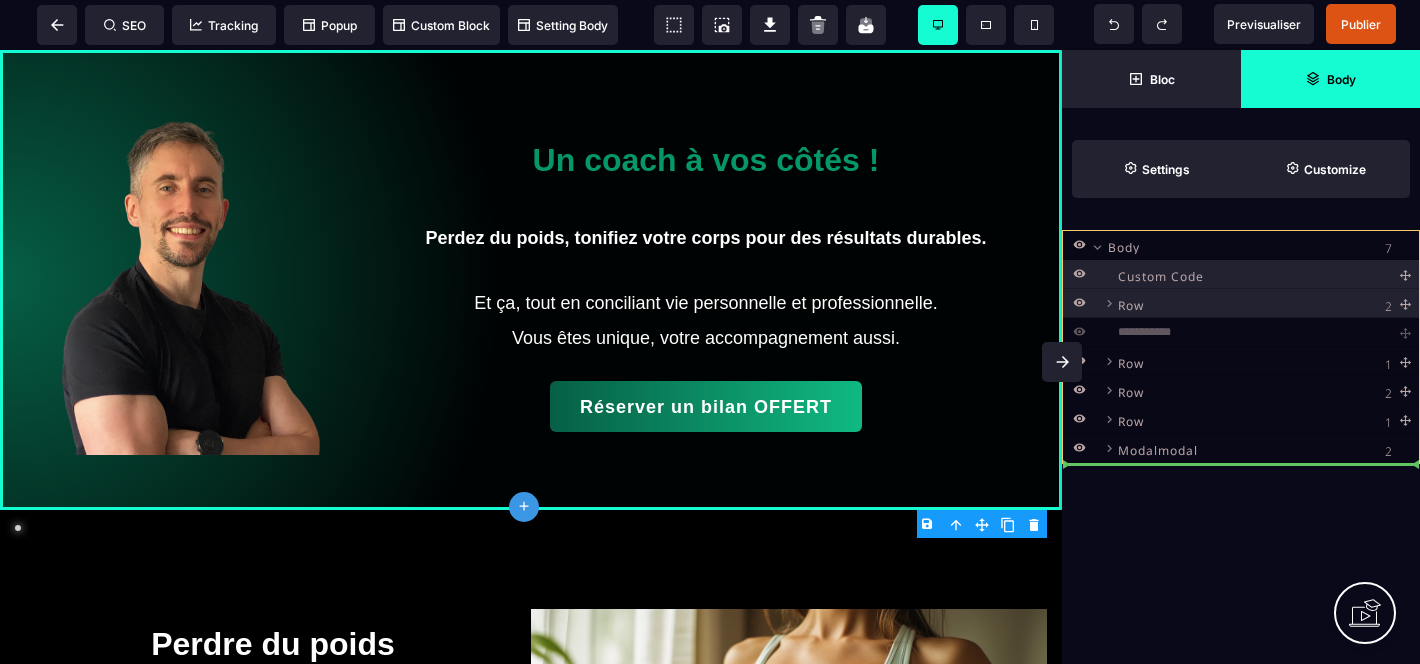 drag, startPoint x: 1399, startPoint y: 329, endPoint x: 1395, endPoint y: 479, distance: 150.05333 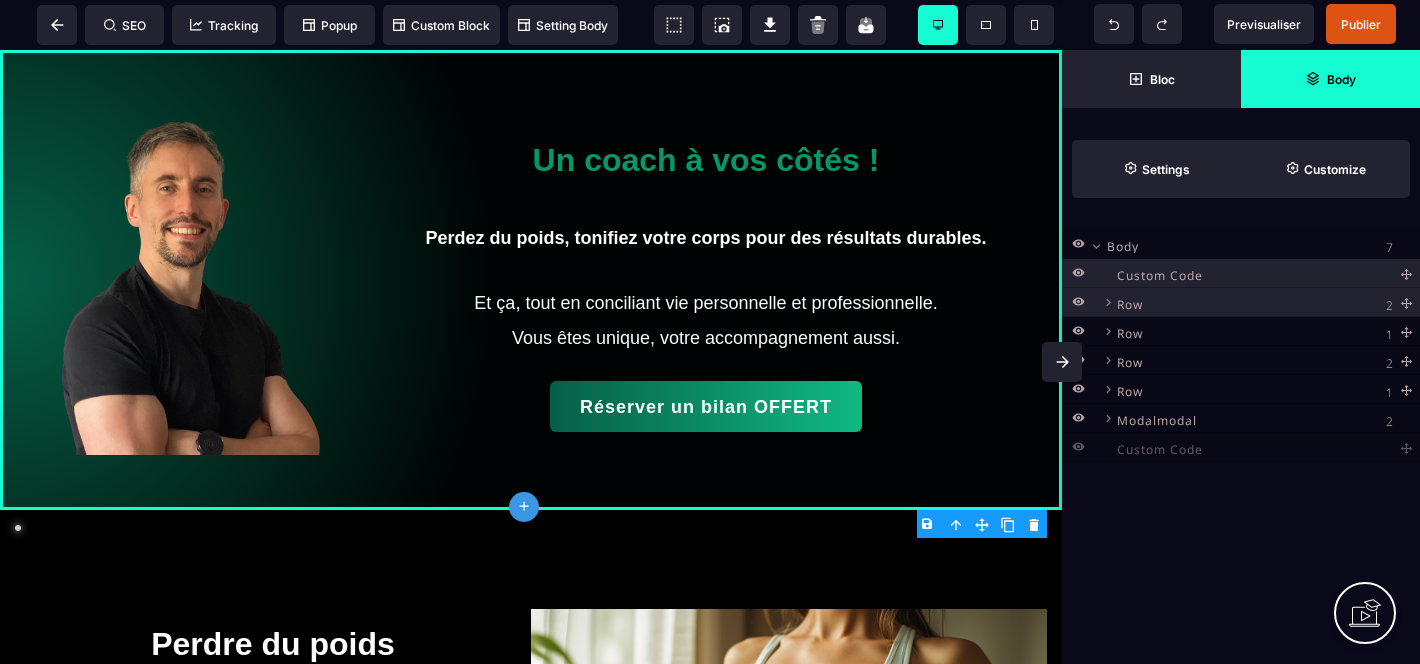 click on "Custom Code
Row
2
Column
1
Image
Column
4
H1" at bounding box center [1241, 360] 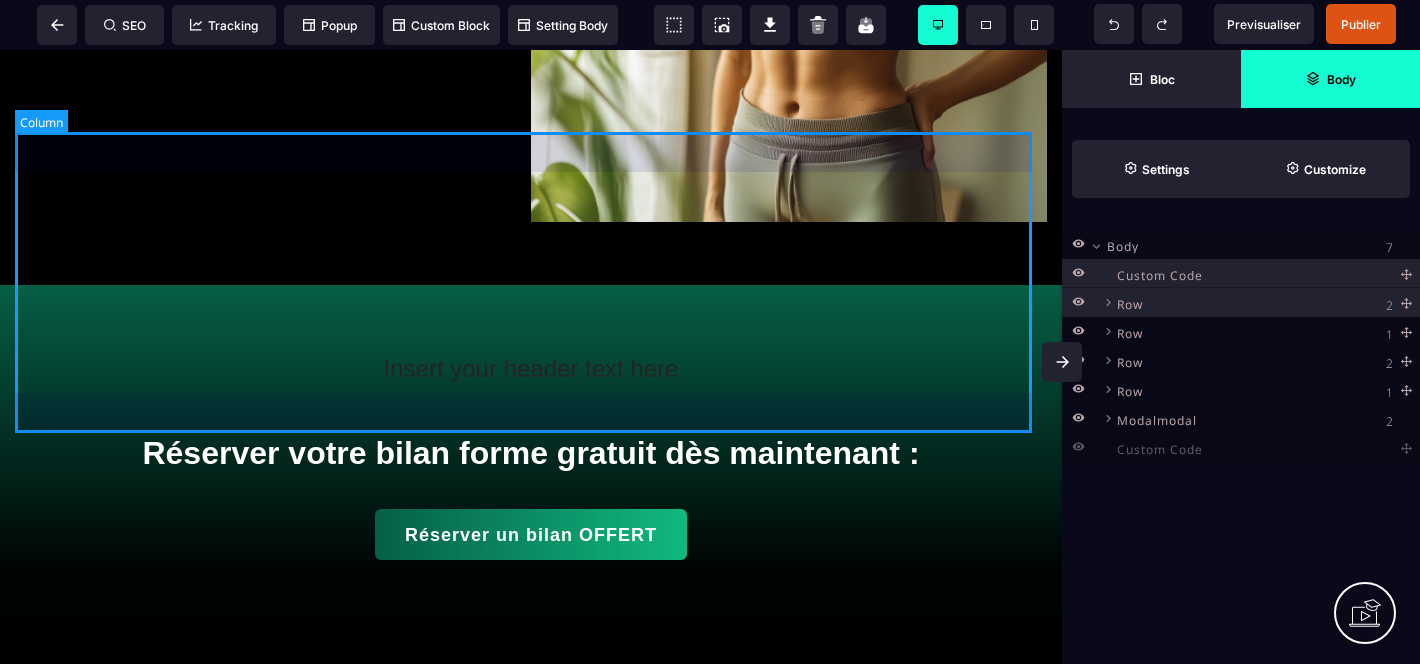scroll, scrollTop: 1212, scrollLeft: 0, axis: vertical 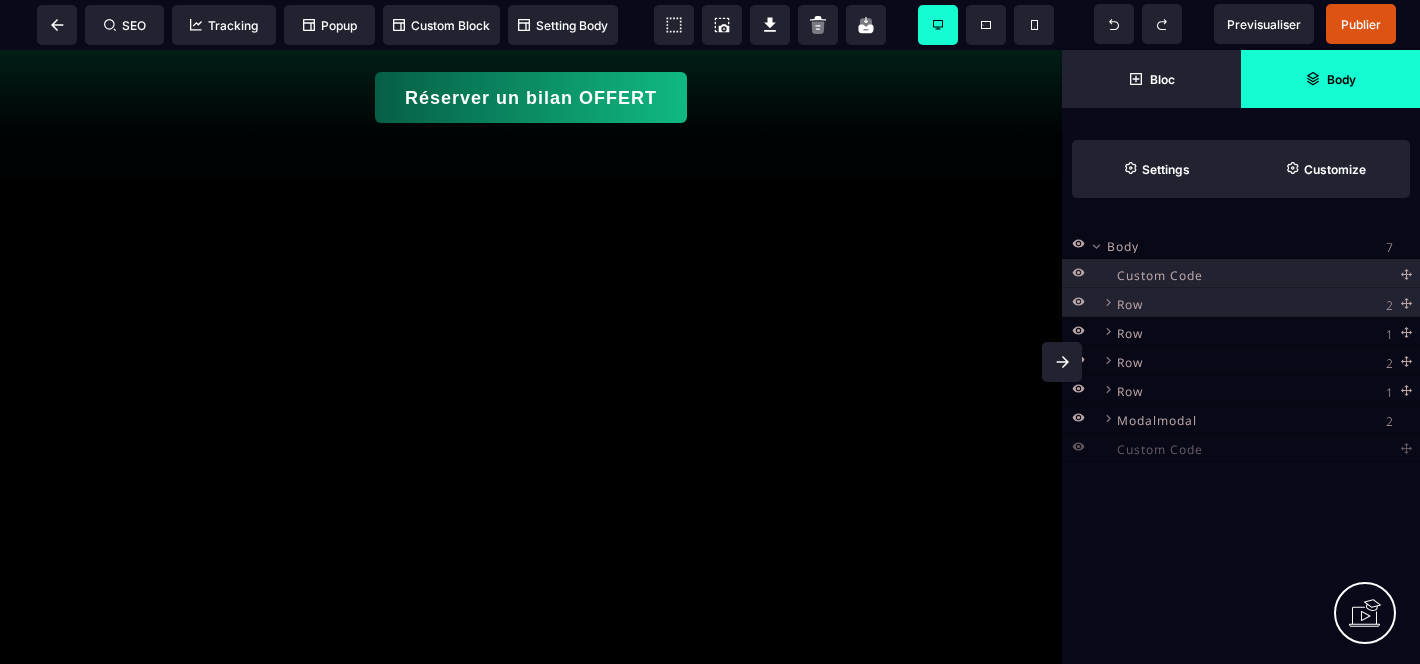 click on "Un coach à vos côtés ! Perdez du poids, tonifiez votre corps pour des résultats durables. Et ça, tout en conciliant vie personnelle et professionnelle. Vous êtes unique, votre accompagnement aussi. Réserver un bilan OFFERT Perdre du poids Insert your header text here Réserver votre bilan forme gratuit dès maintenant : Réserver un bilan OFFERT Delete" at bounding box center [531, -227] 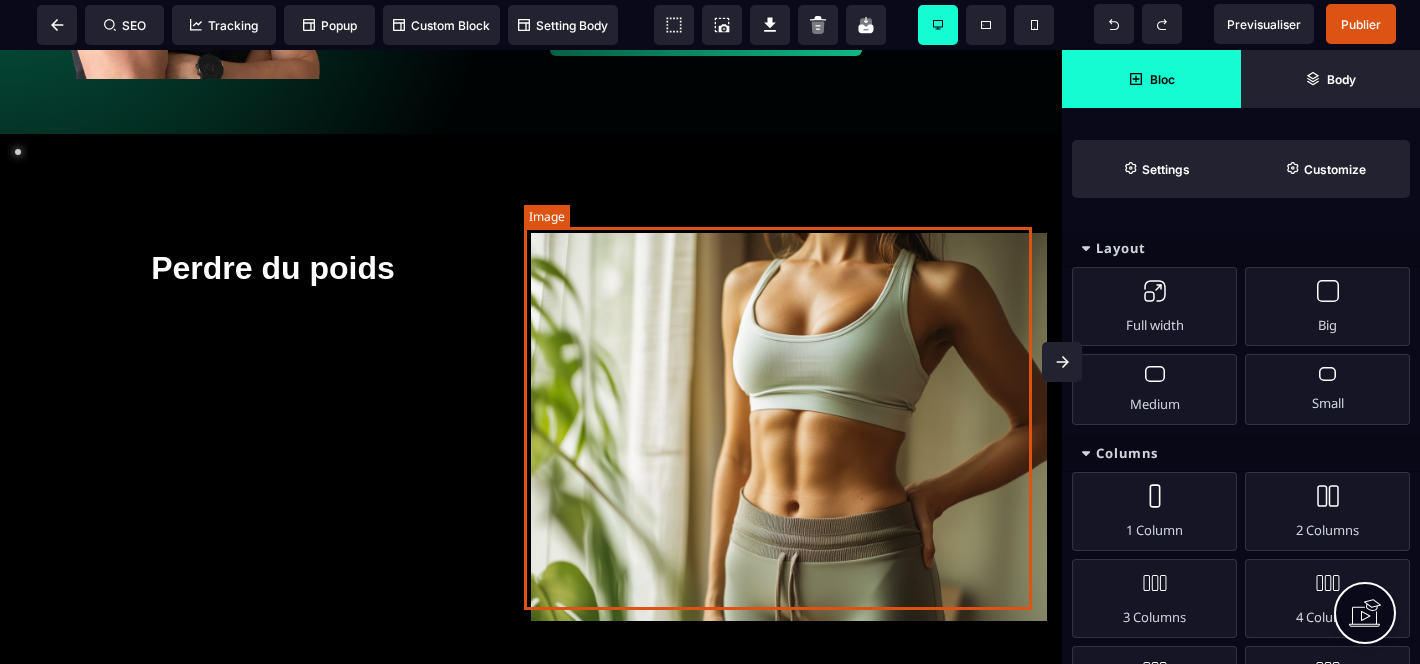 scroll, scrollTop: 378, scrollLeft: 0, axis: vertical 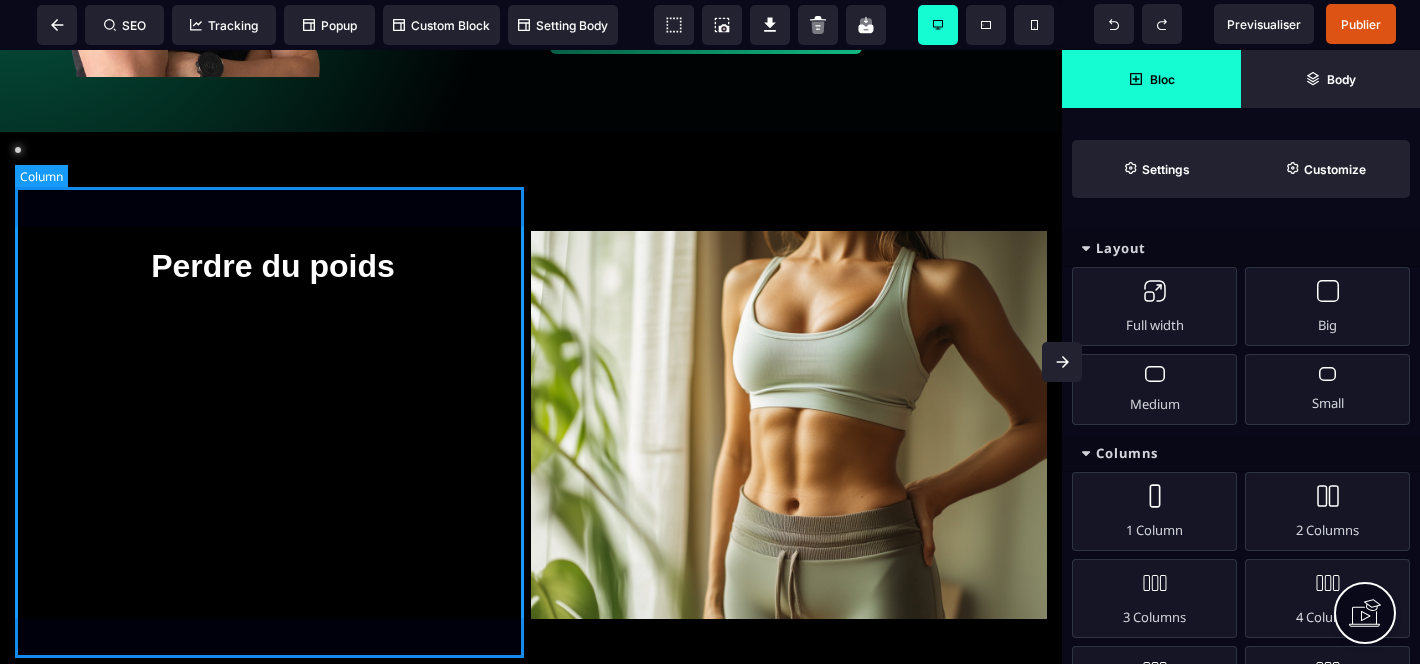 click on "Perdre du poids" at bounding box center (273, 429) 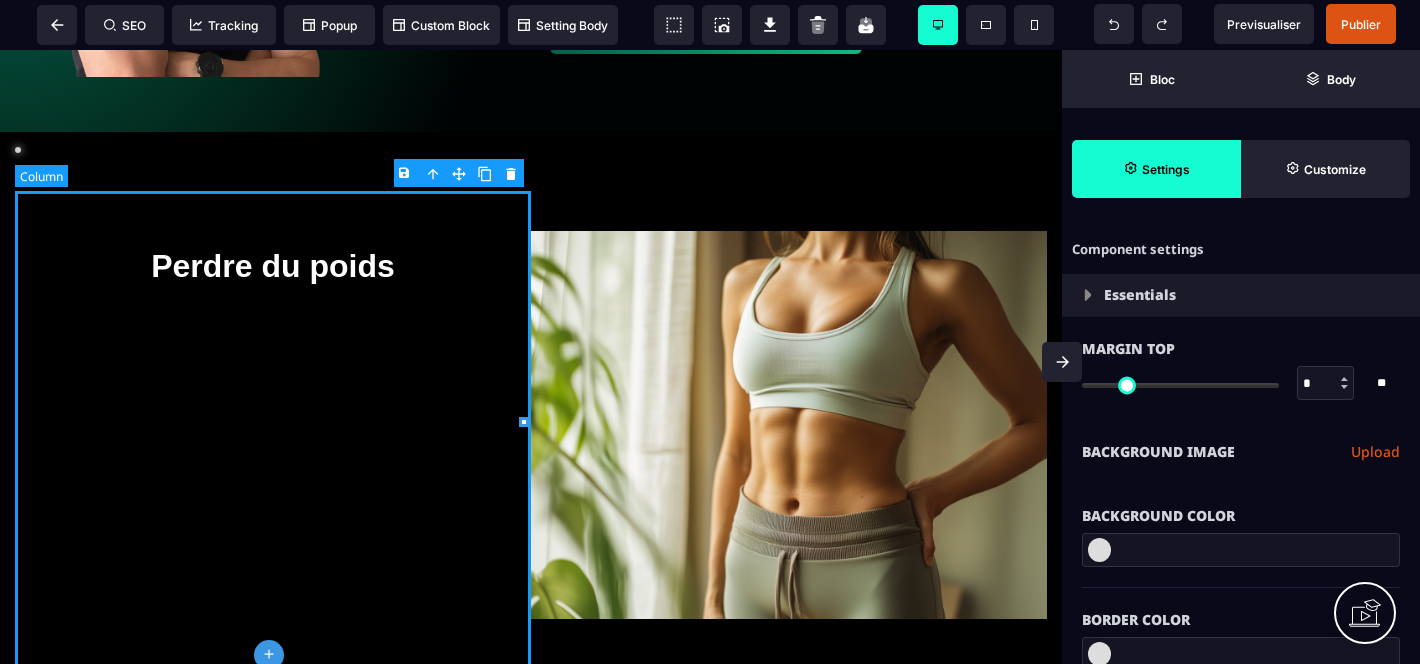 type on "*" 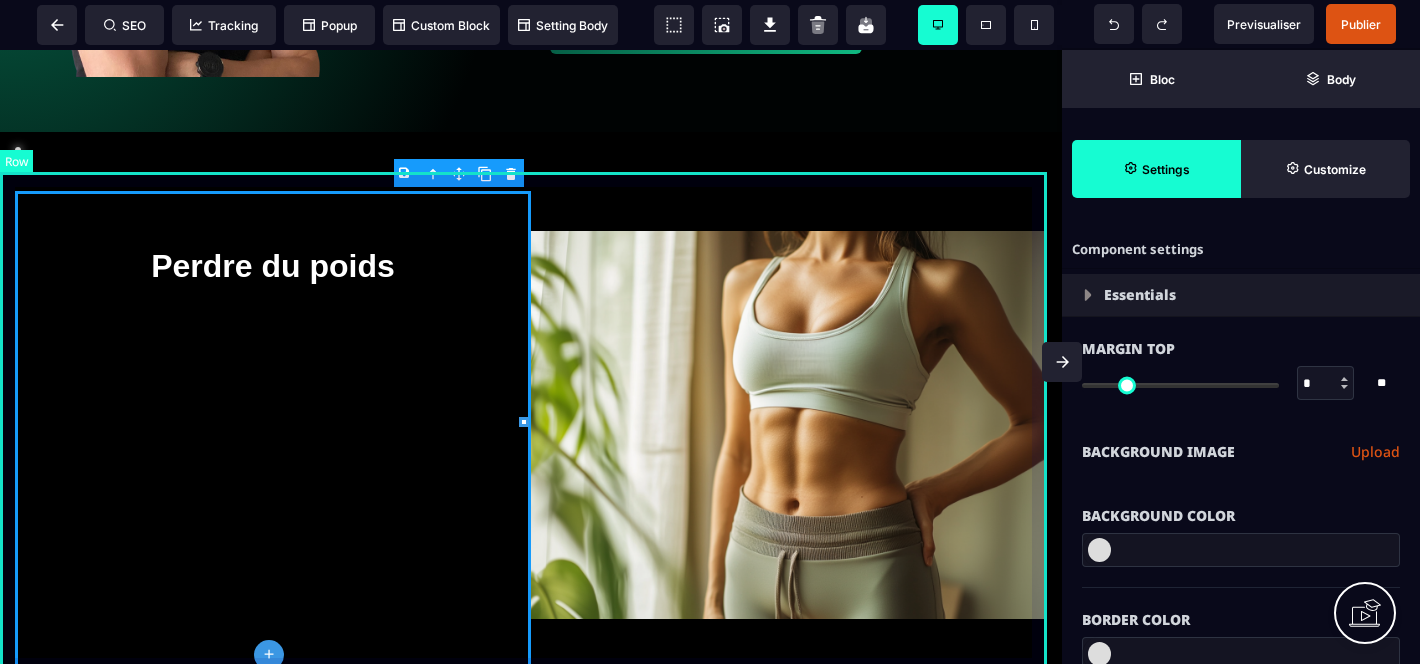 click on "Un coach à vos côtés ! Perdez du poids, tonifiez votre corps pour des résultats durables. Et ça, tout en conciliant vie personnelle et professionnelle. Vous êtes unique, votre accompagnement aussi. Réserver un bilan OFFERT Perdre du poids Insert your header text here Réserver votre bilan forme gratuit dès maintenant : Réserver un bilan OFFERT Delete" at bounding box center (531, 607) 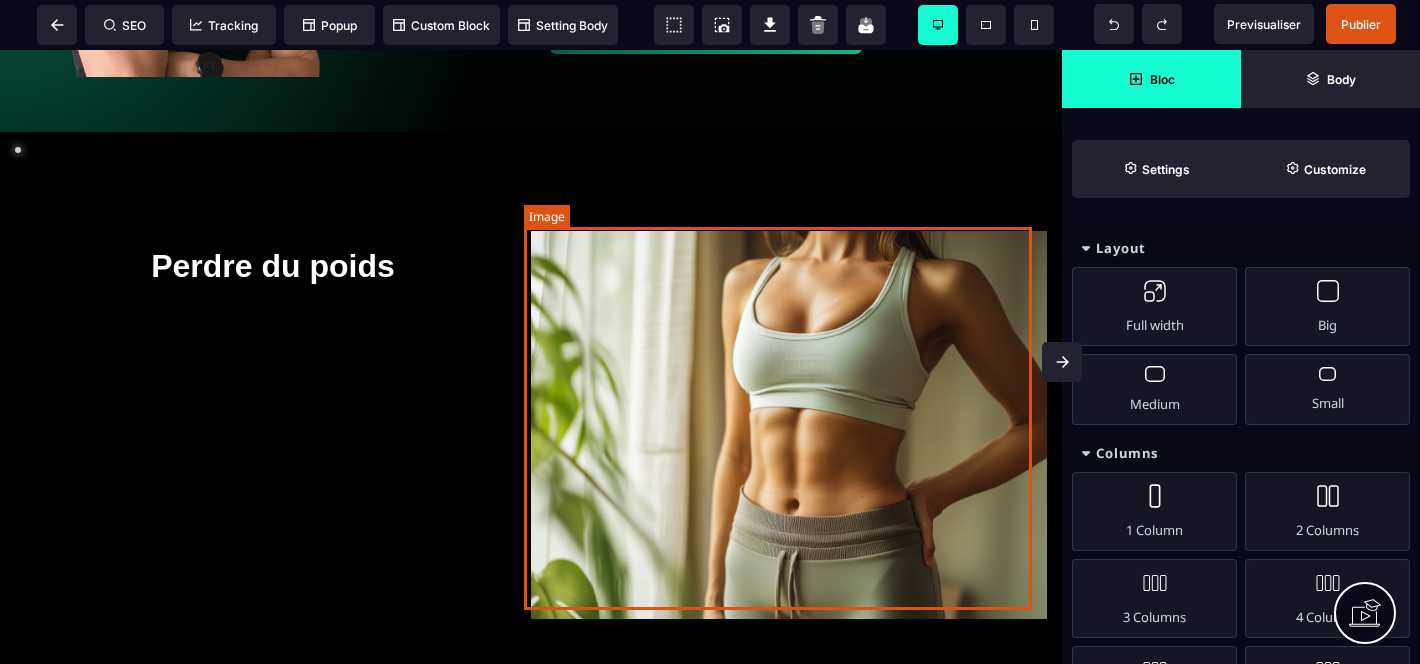 click at bounding box center (789, 425) 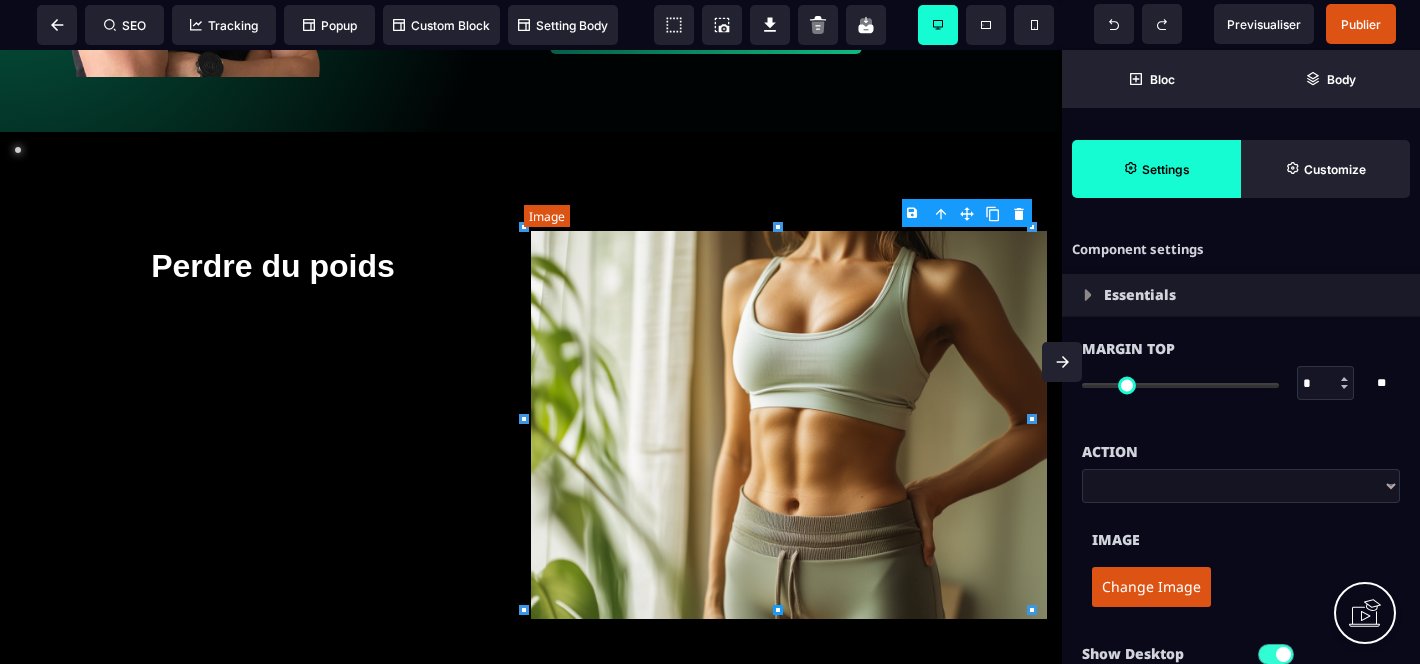 type on "****" 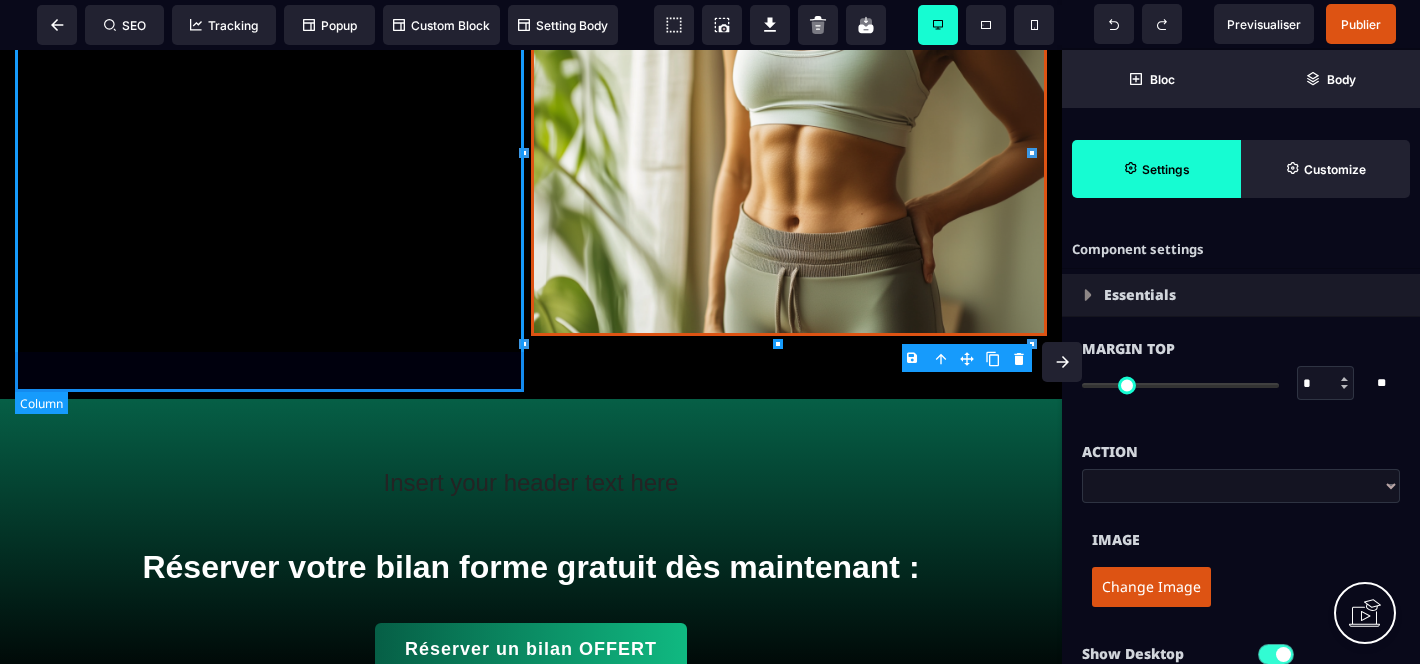 scroll, scrollTop: 814, scrollLeft: 0, axis: vertical 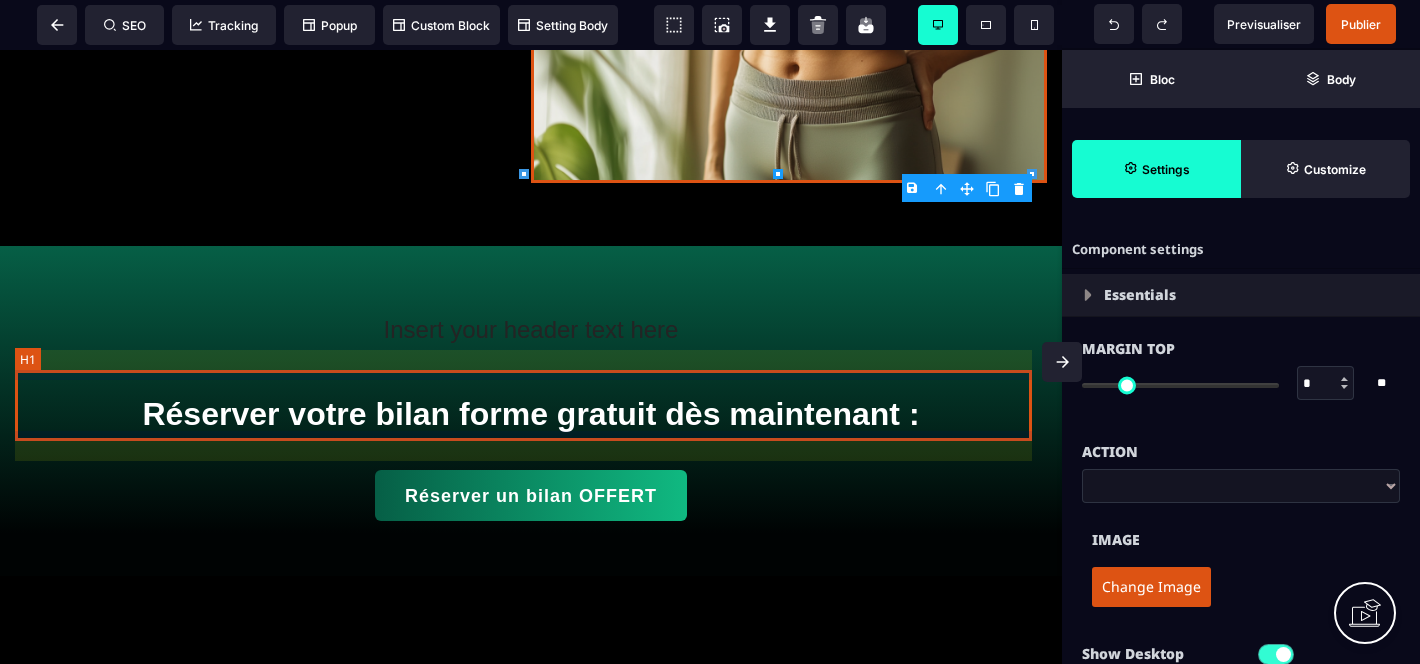 click on "Réserver votre bilan forme gratuit dès maintenant :" at bounding box center (531, 414) 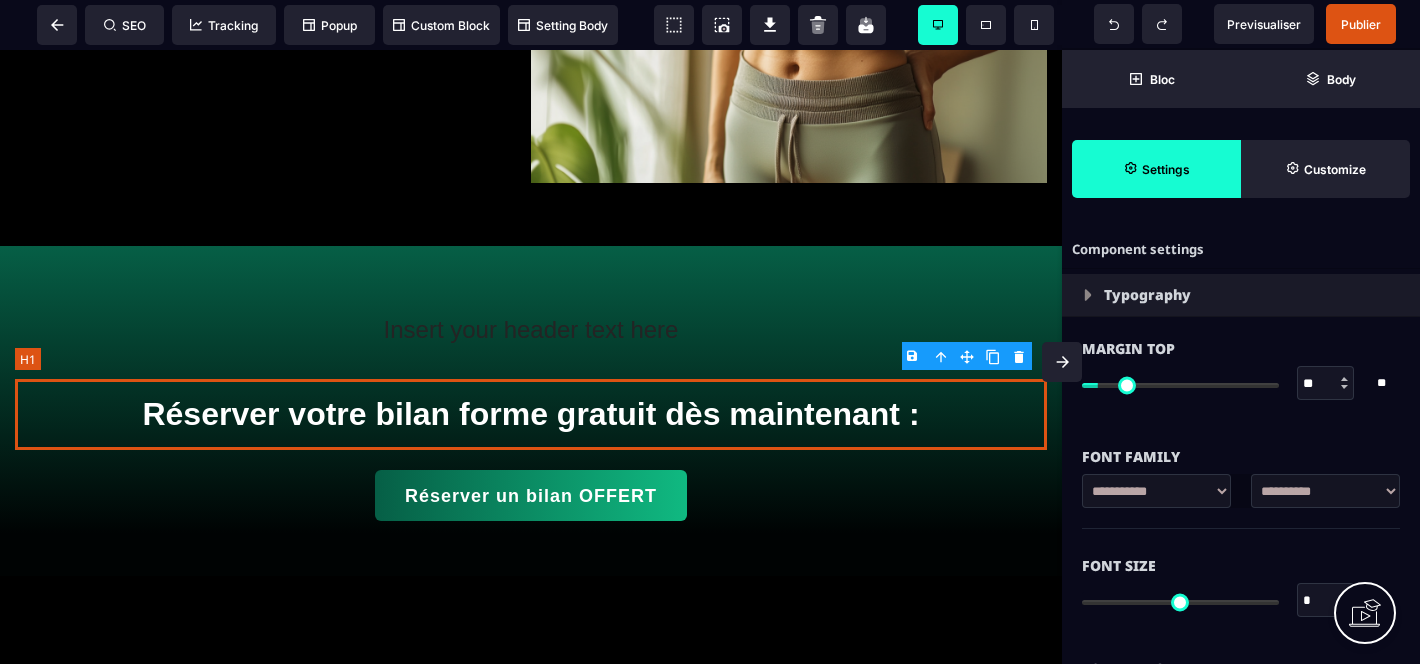 type on "**" 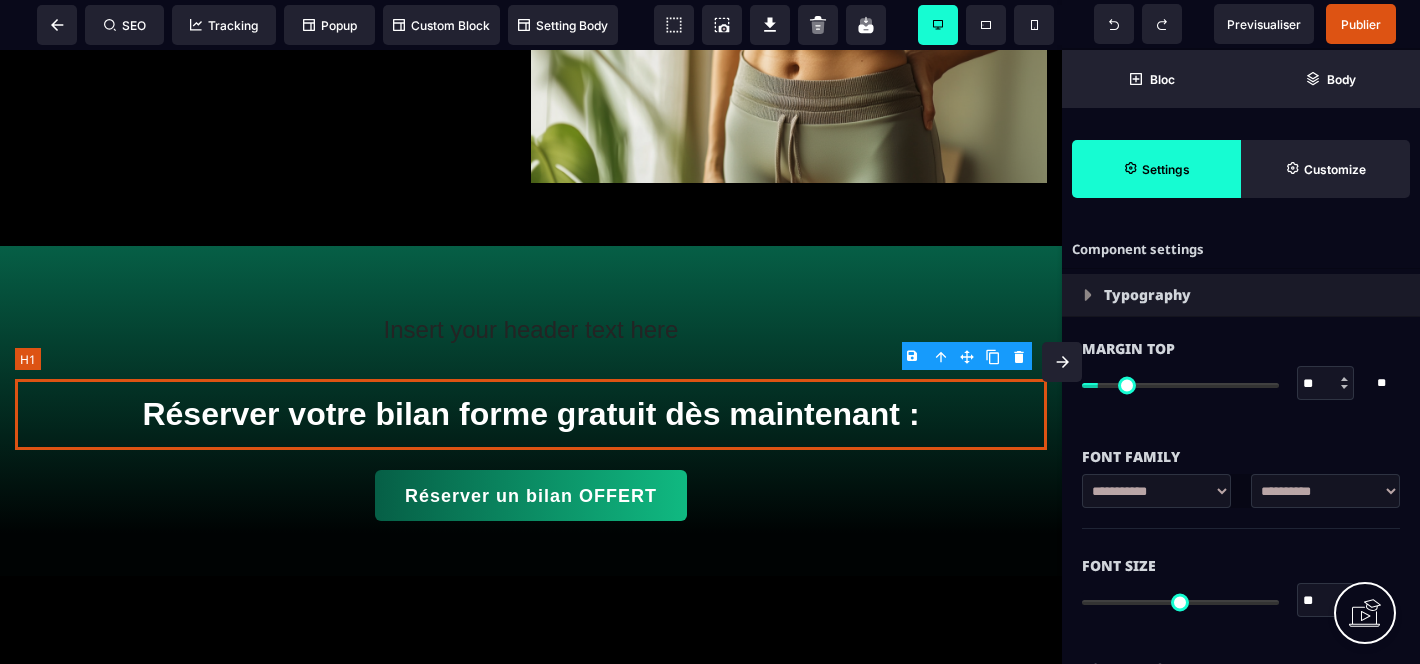 type on "*" 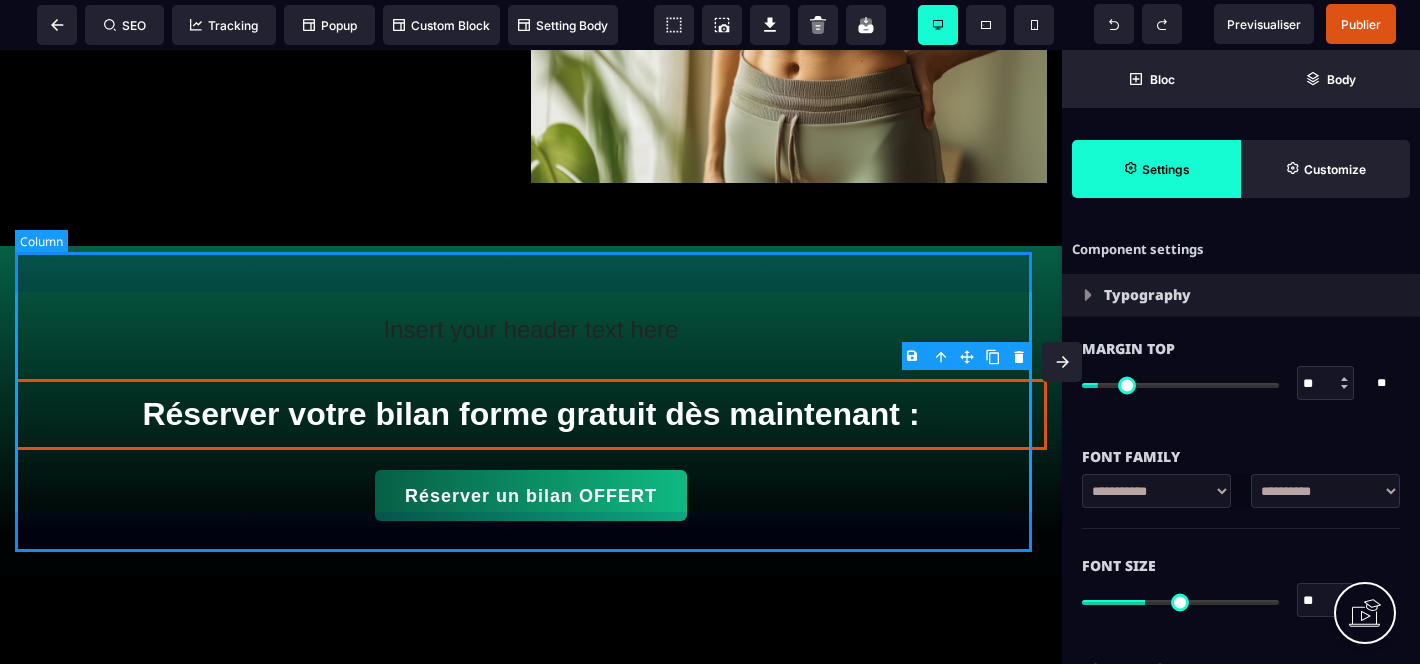 click on "Insert your header text here Réserver votre bilan forme gratuit dès maintenant : Réserver un bilan OFFERT" at bounding box center [531, 411] 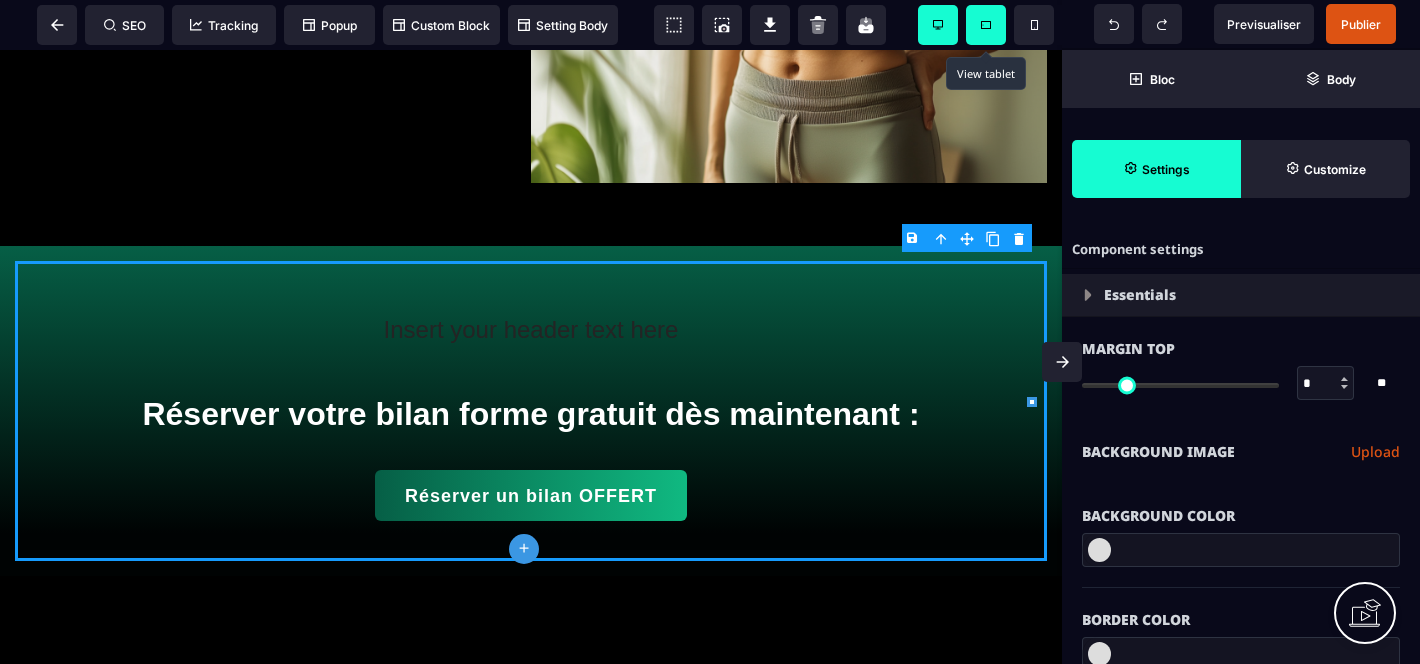 click at bounding box center (986, 25) 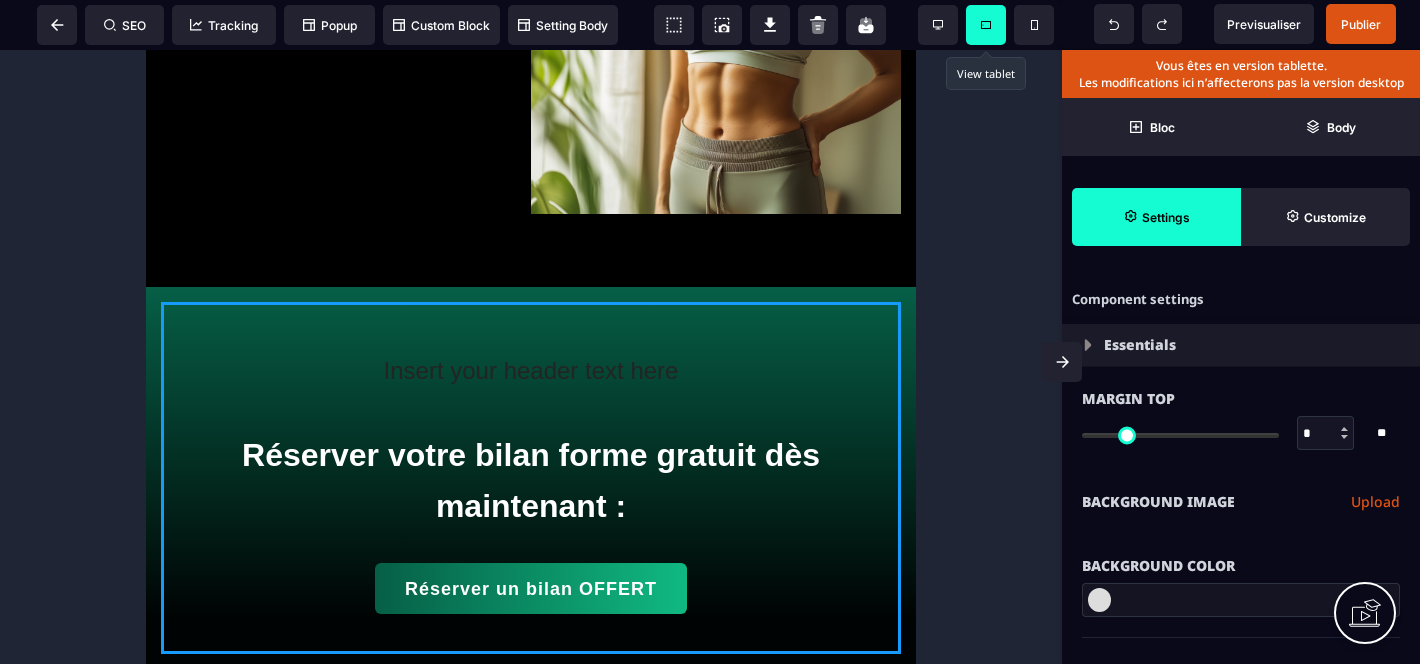 scroll, scrollTop: 955, scrollLeft: 0, axis: vertical 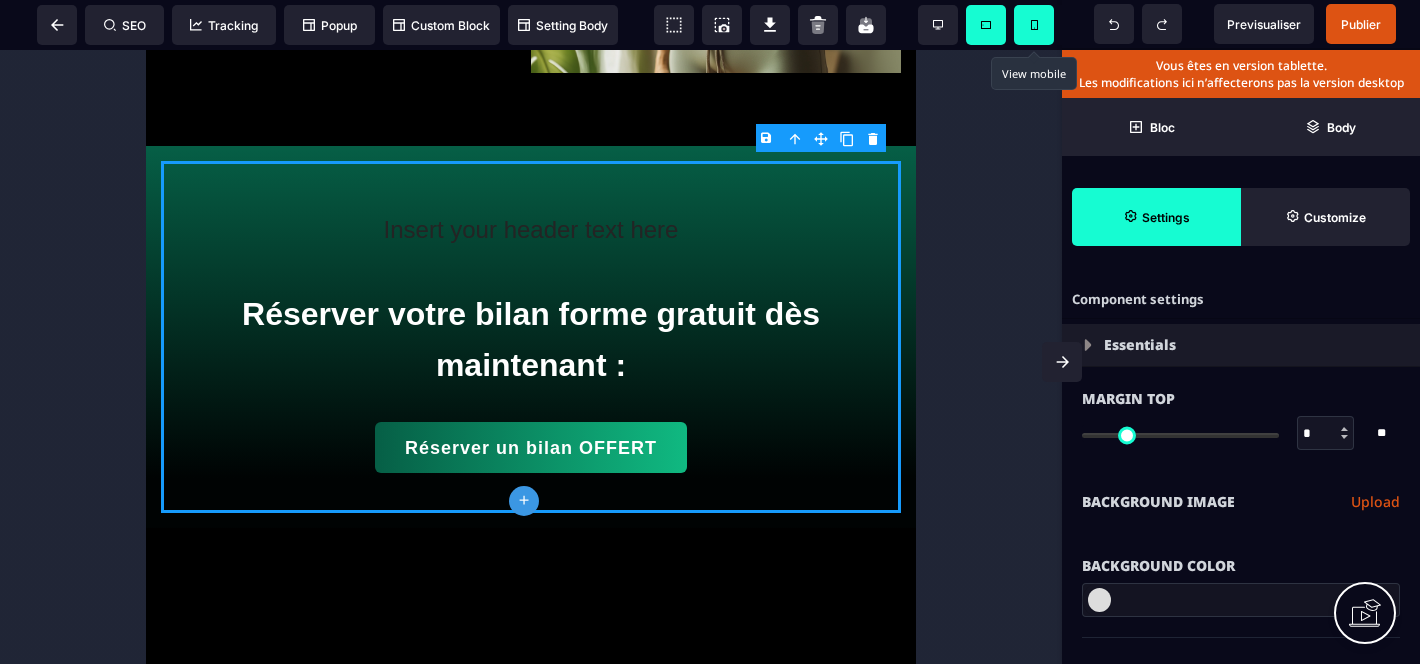 click at bounding box center [1034, 25] 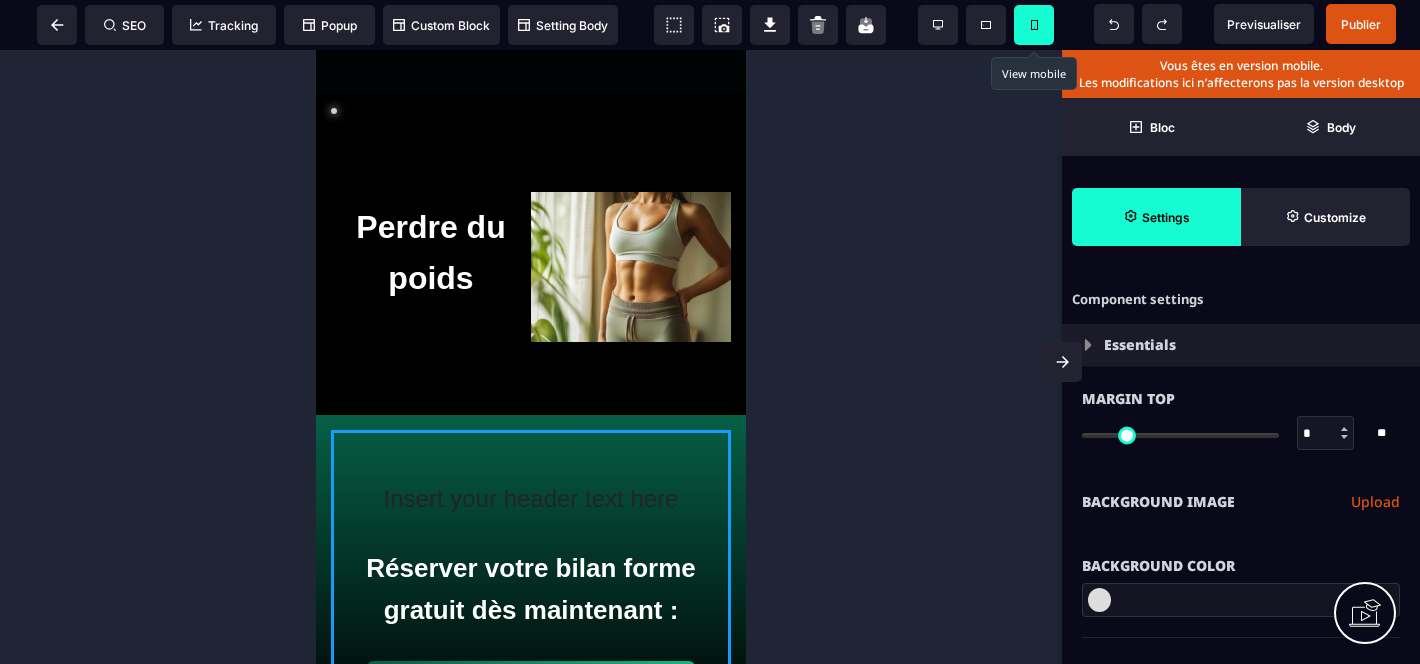 scroll, scrollTop: 503, scrollLeft: 0, axis: vertical 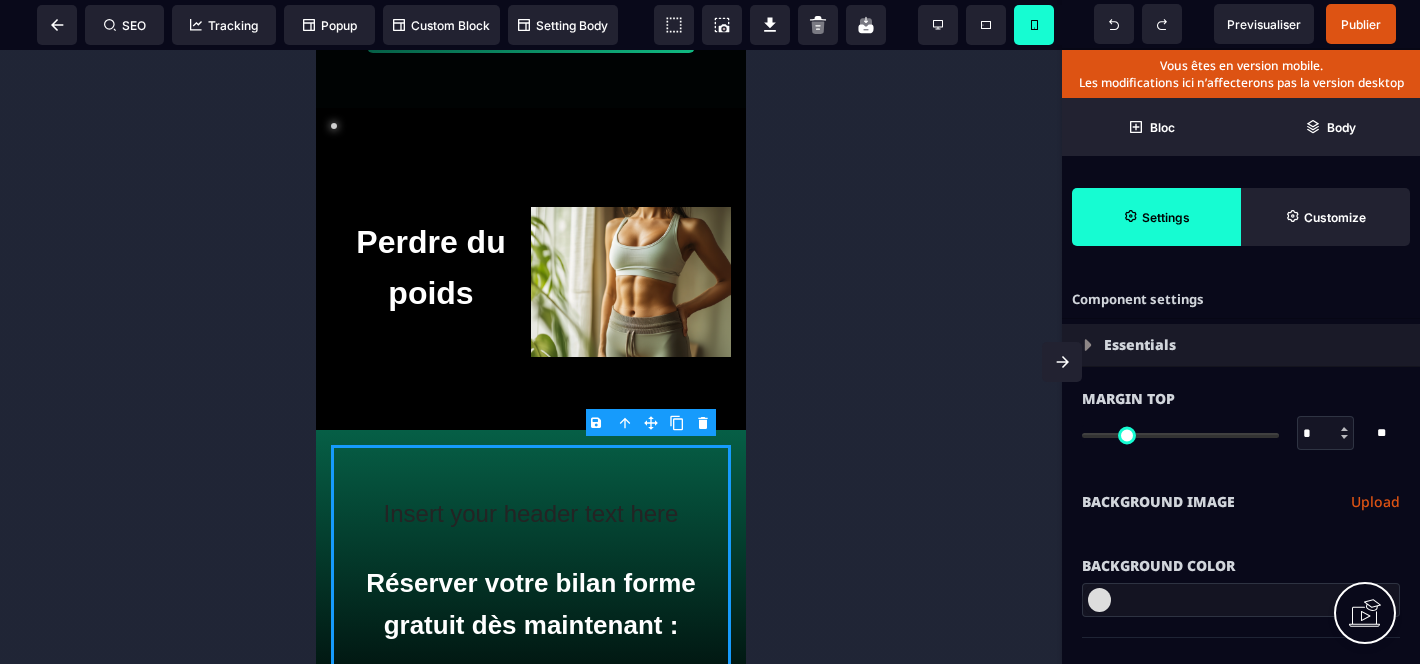 click at bounding box center [531, 357] 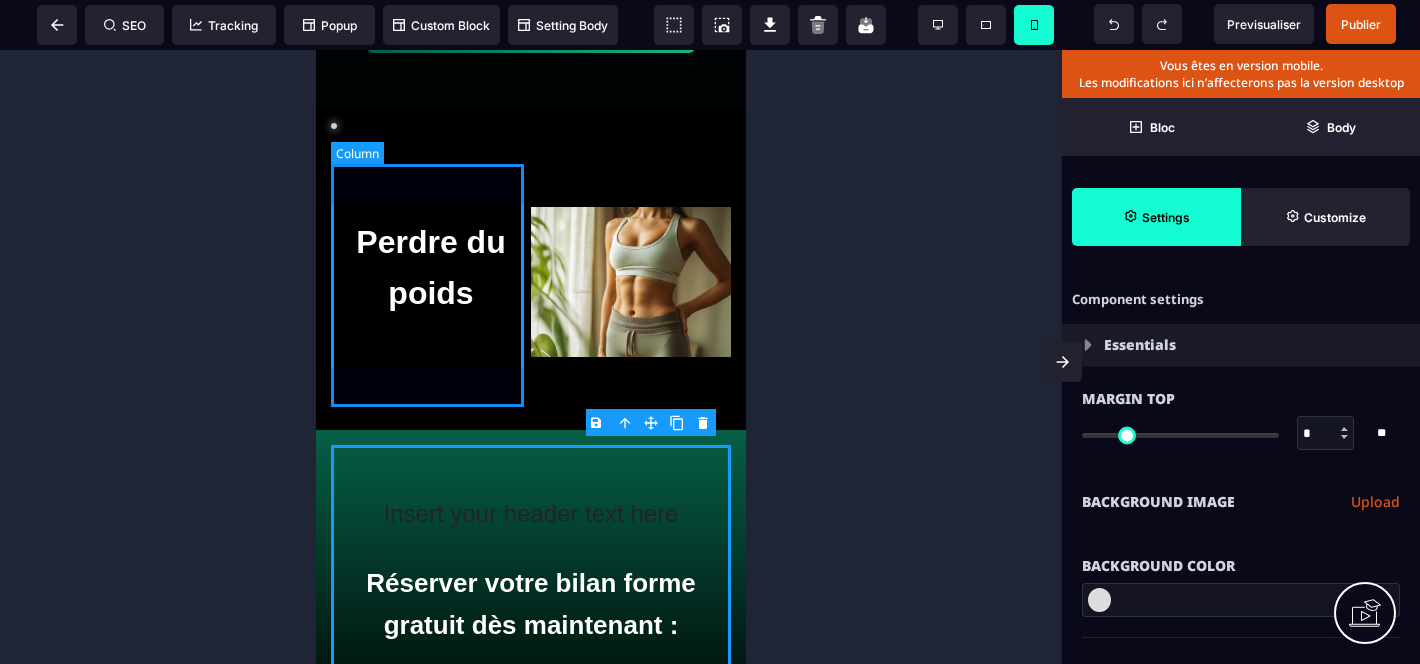 click on "Perdre du poids" at bounding box center [431, 291] 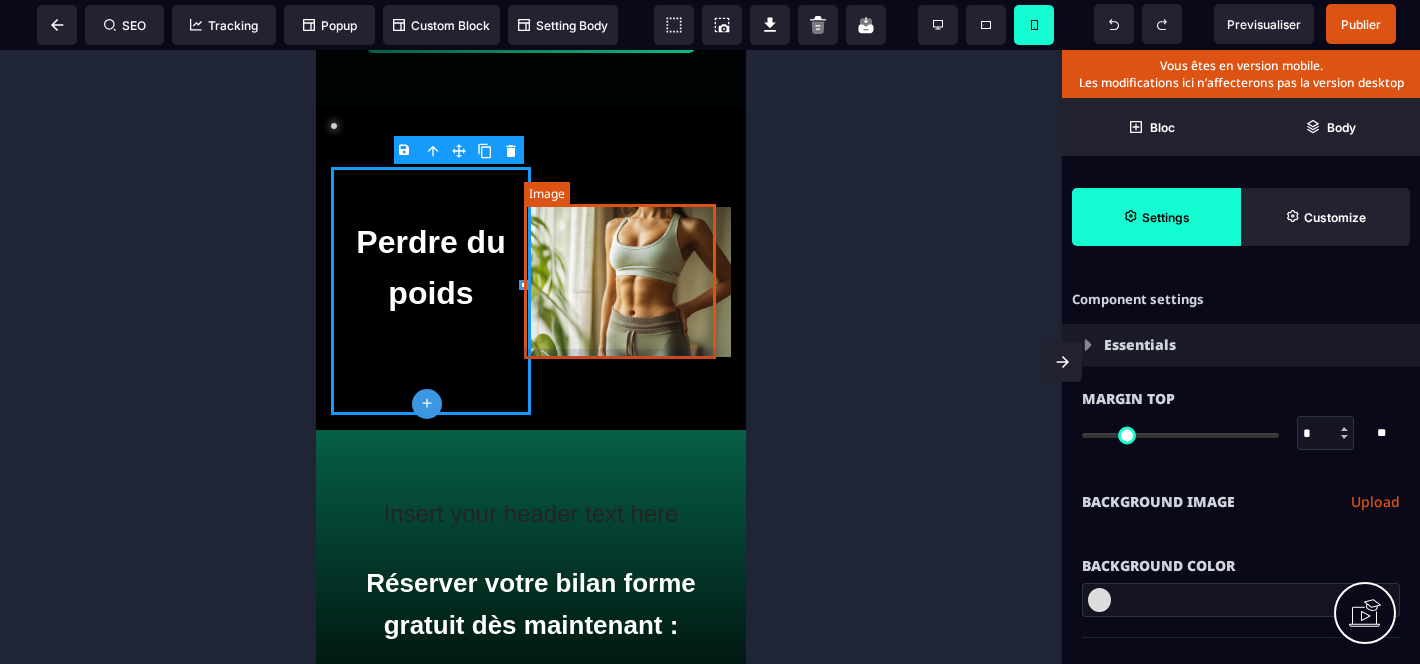 click at bounding box center (631, 287) 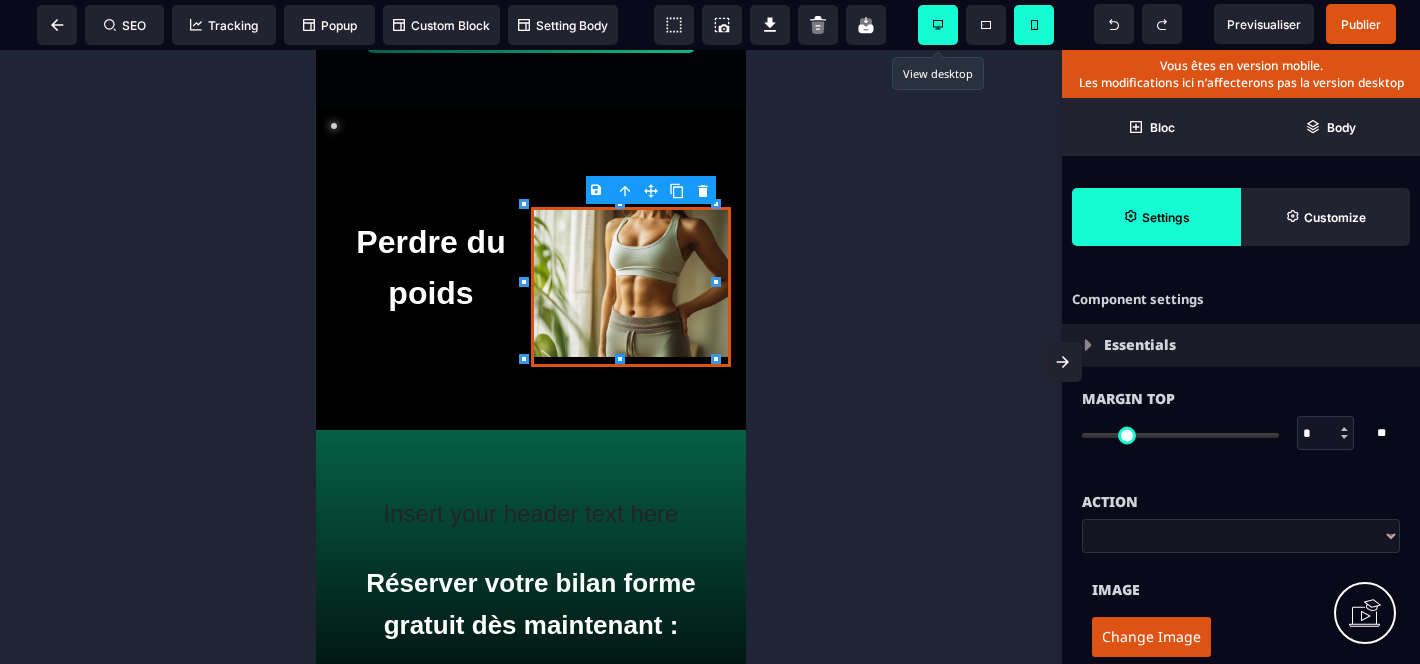 click at bounding box center (938, 25) 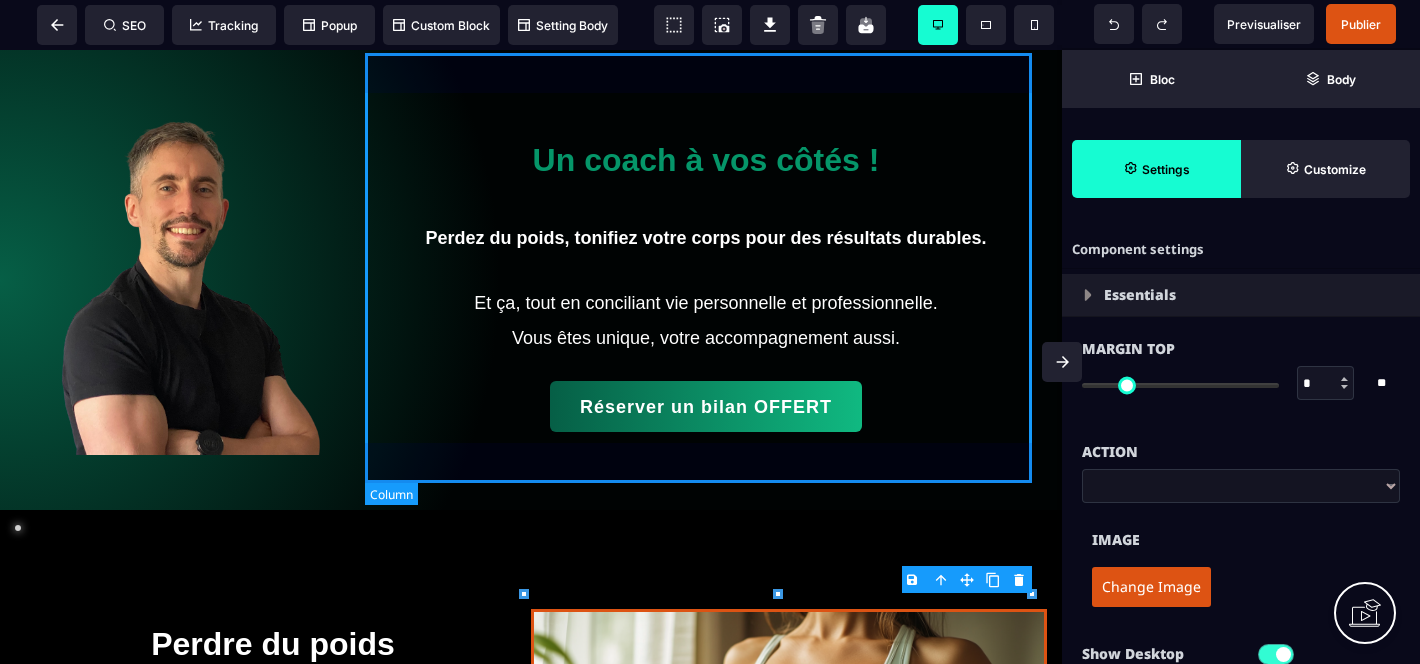 scroll, scrollTop: 0, scrollLeft: 0, axis: both 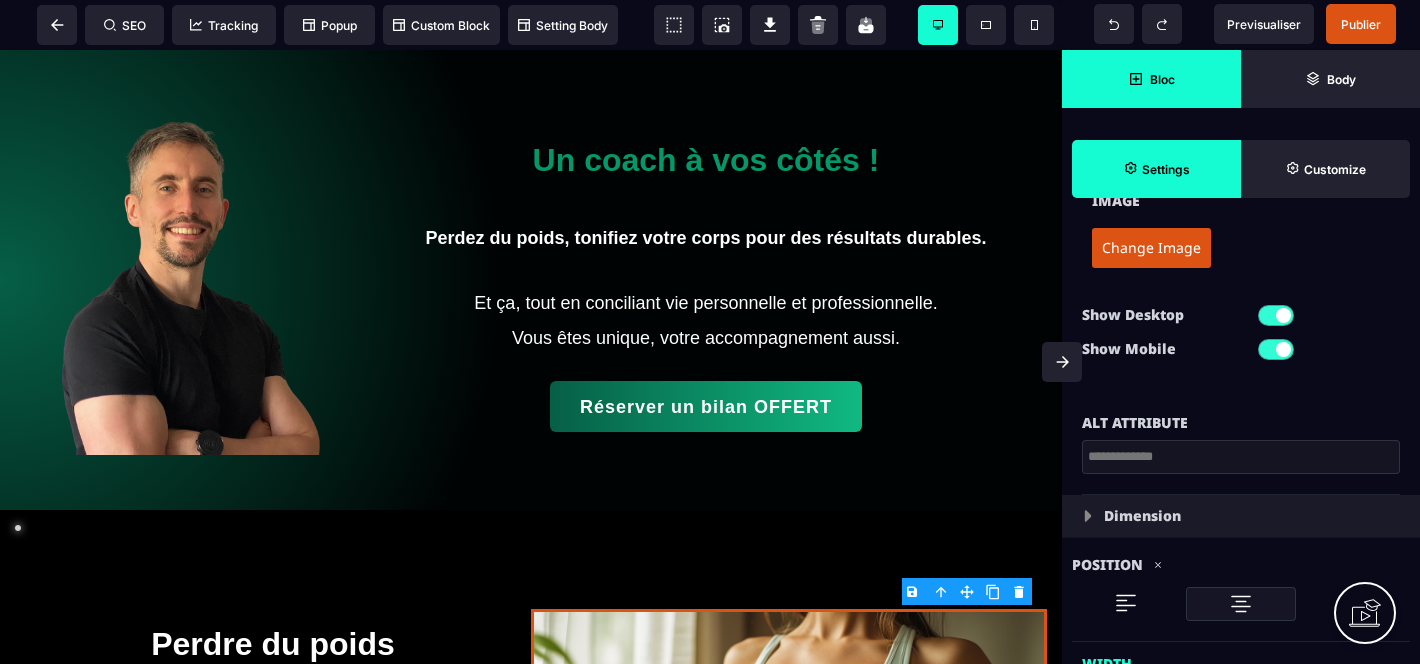 click on "Bloc" at bounding box center (1151, 79) 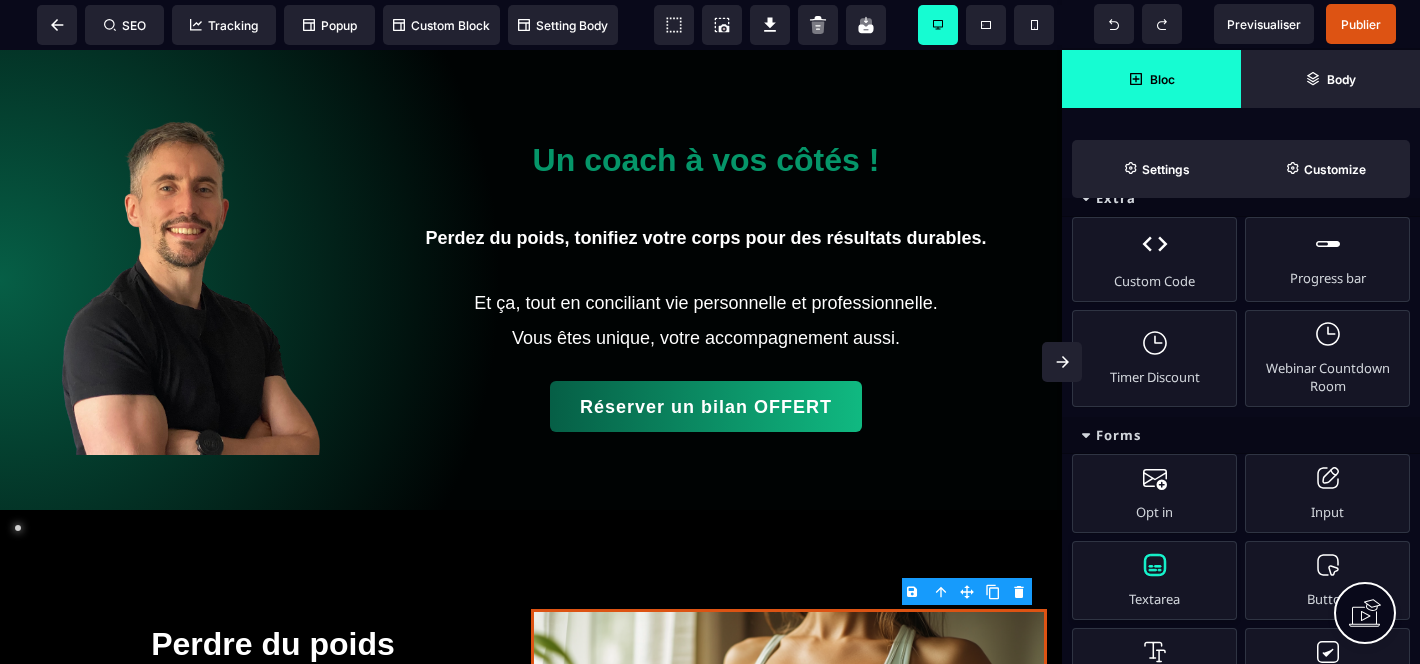 scroll, scrollTop: 711, scrollLeft: 0, axis: vertical 